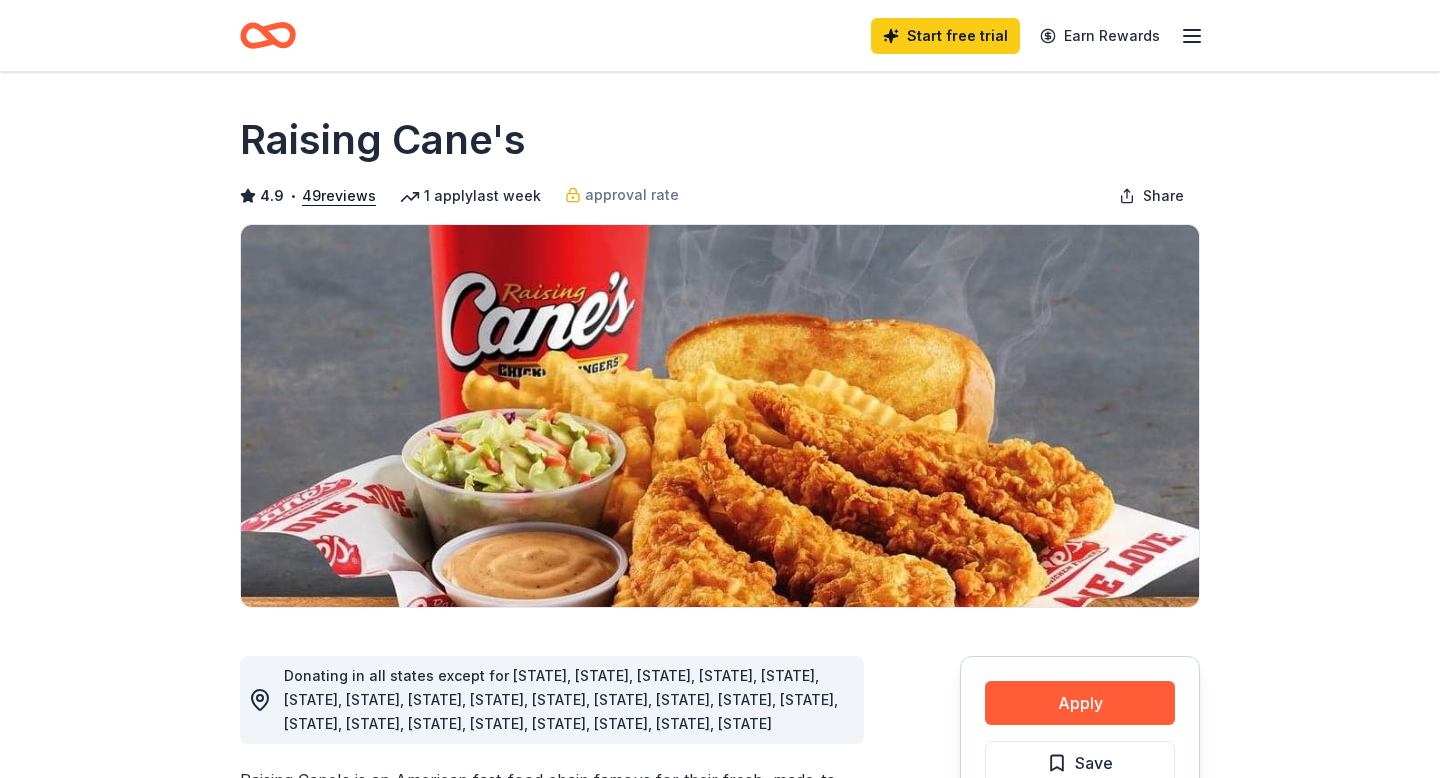 scroll, scrollTop: 520, scrollLeft: 0, axis: vertical 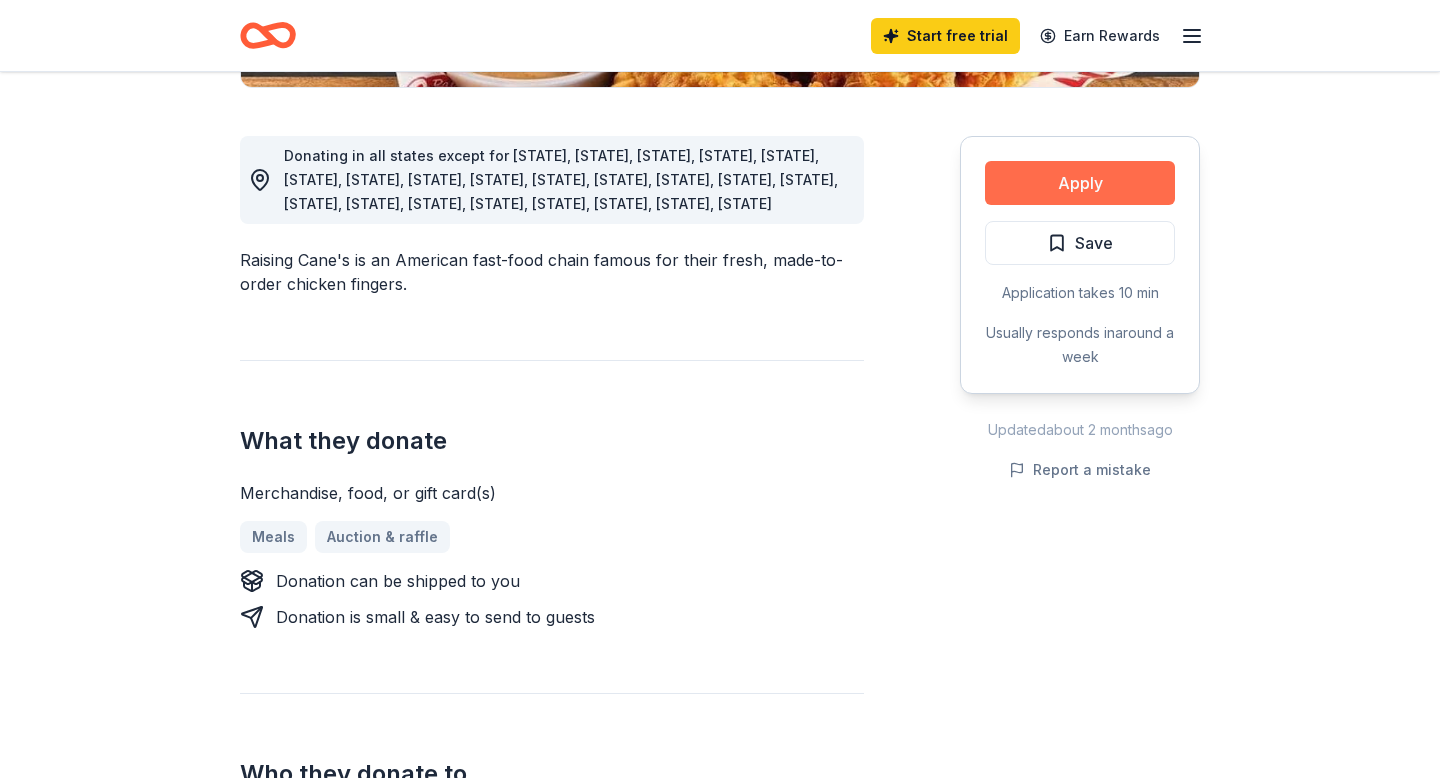 click on "Apply" at bounding box center (1080, 183) 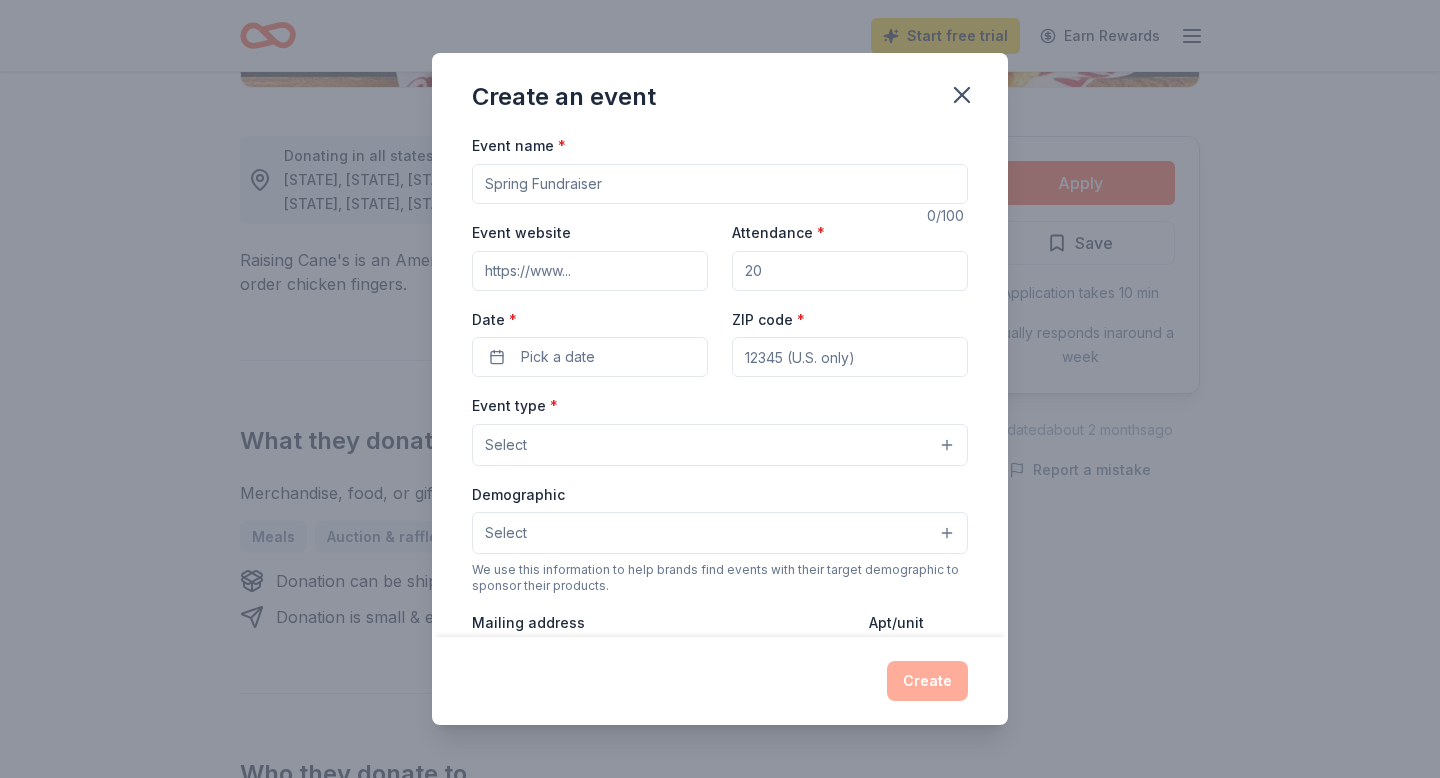 click on "Event name *" at bounding box center [720, 184] 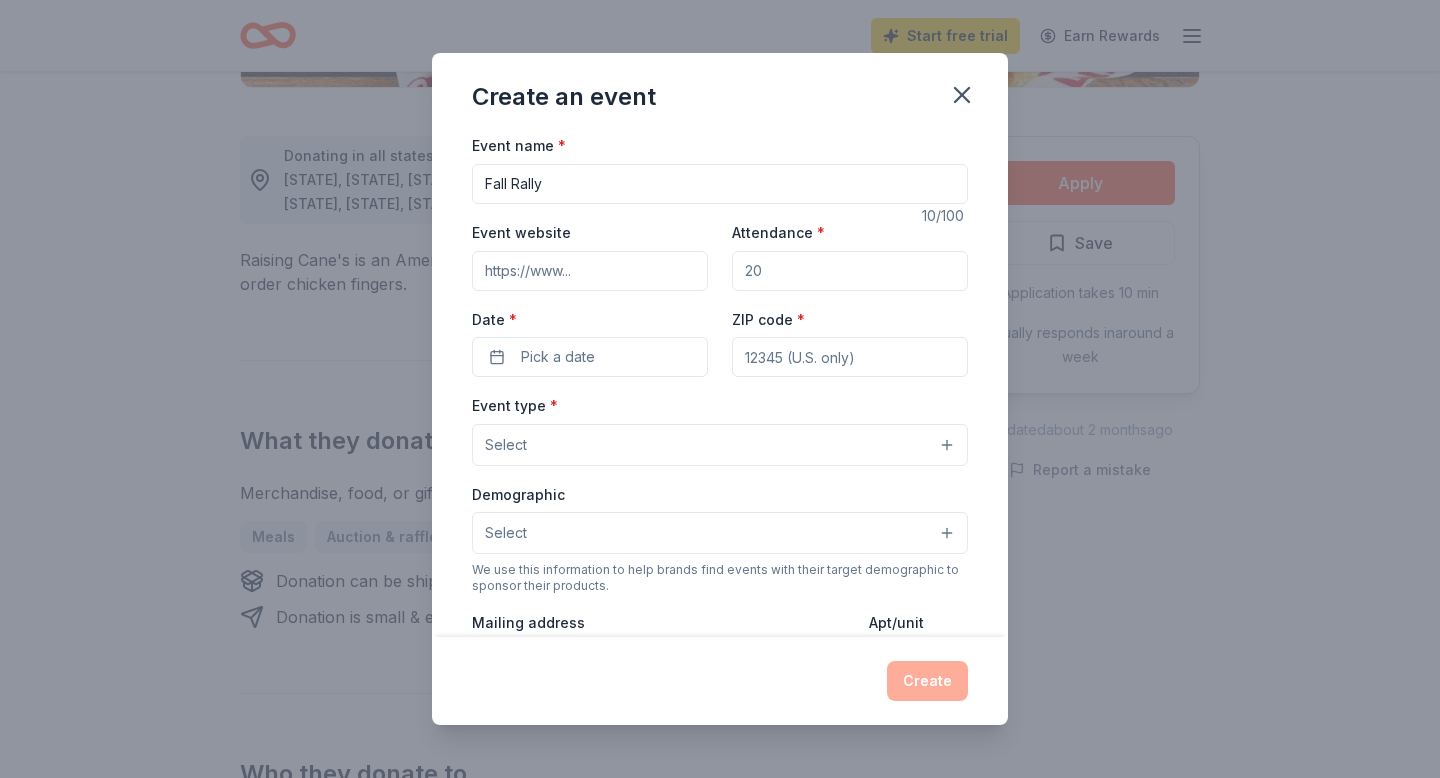 type on "Fall Rally" 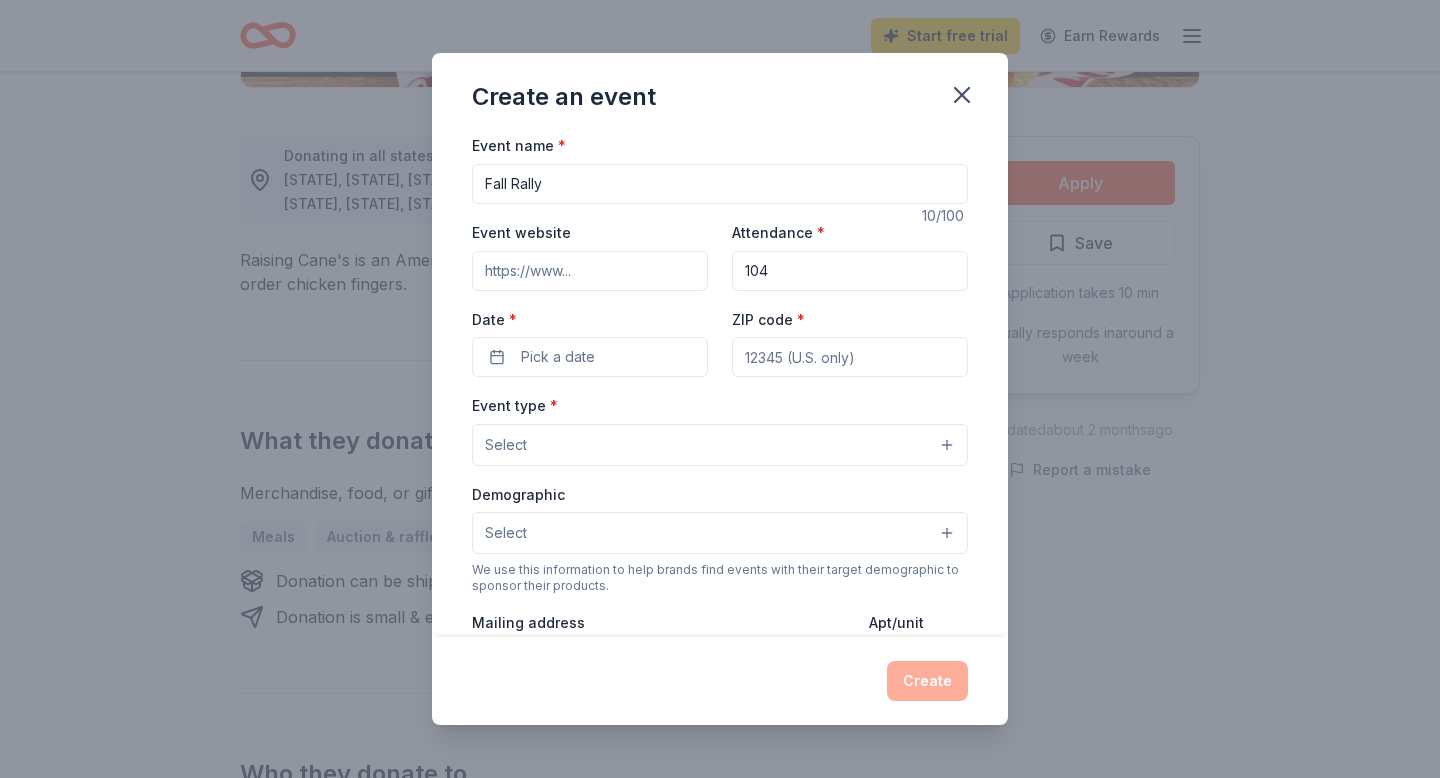 type on "104" 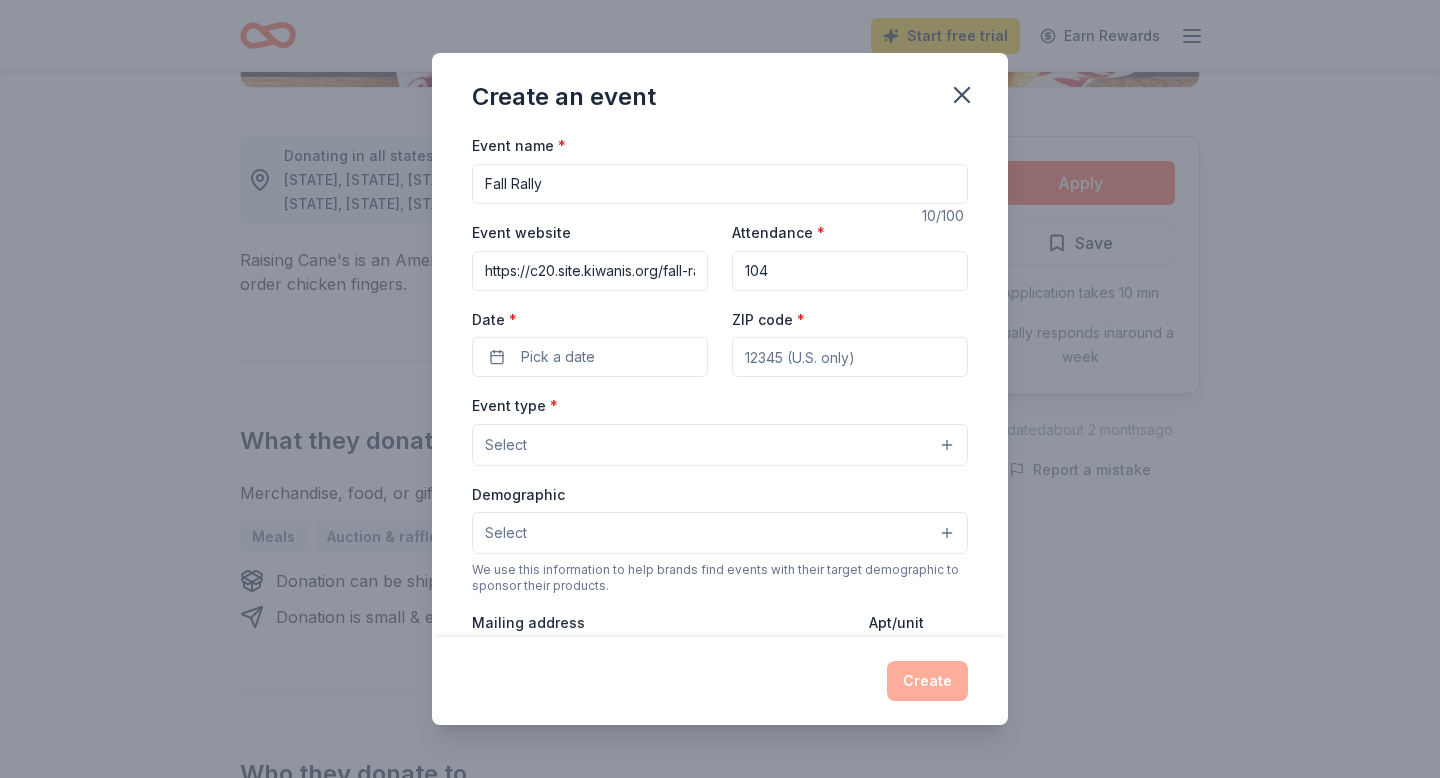 scroll, scrollTop: 0, scrollLeft: 32, axis: horizontal 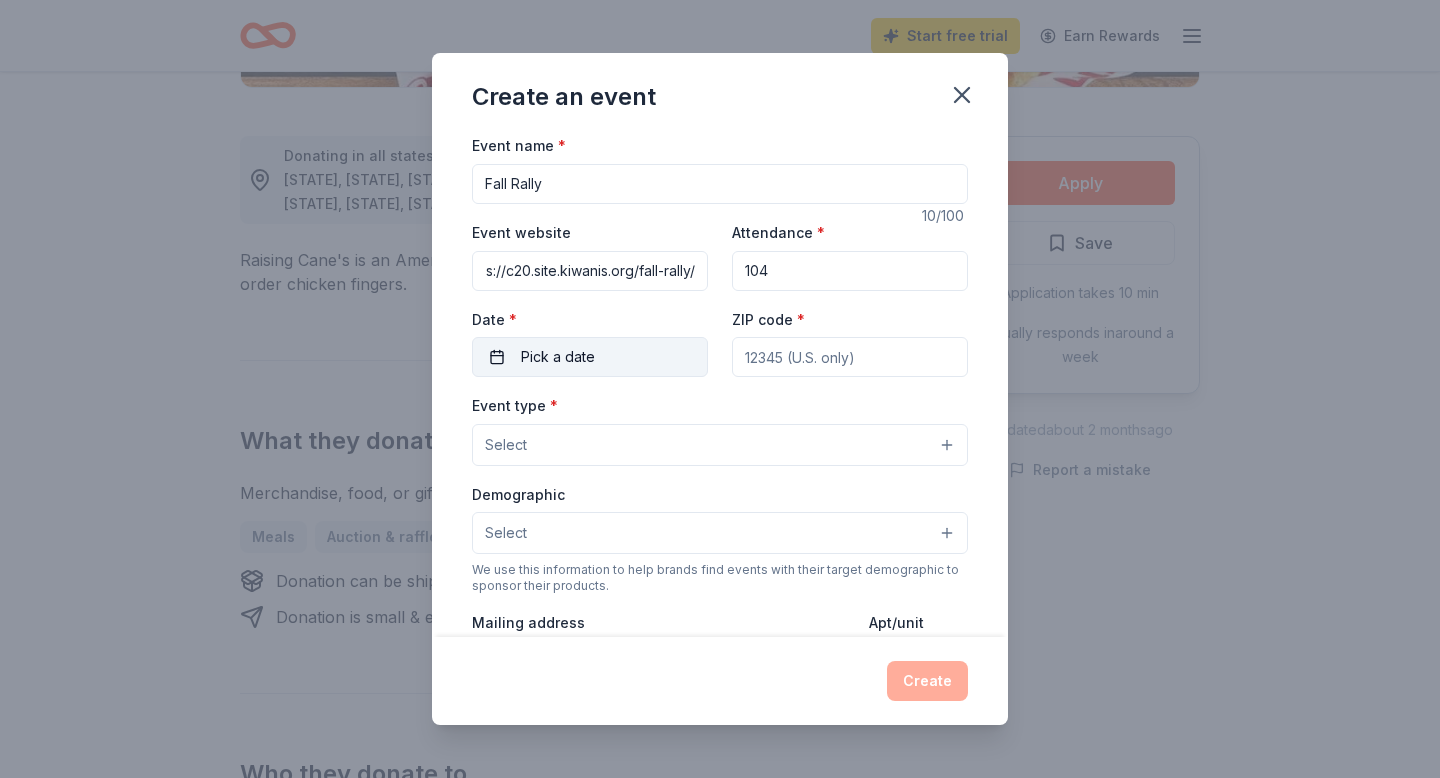 type on "https://c20.site.kiwanis.org/fall-rally/" 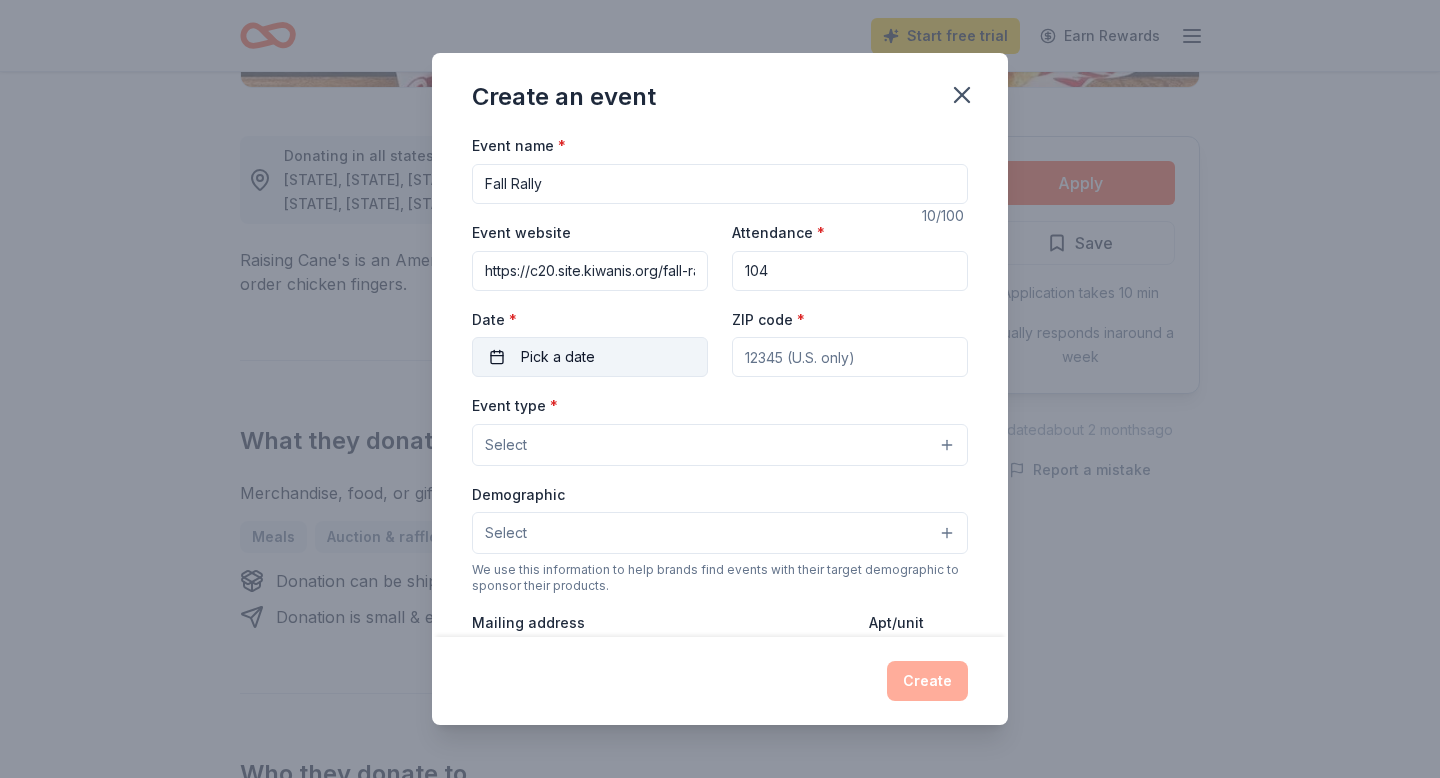 click on "Pick a date" at bounding box center (558, 357) 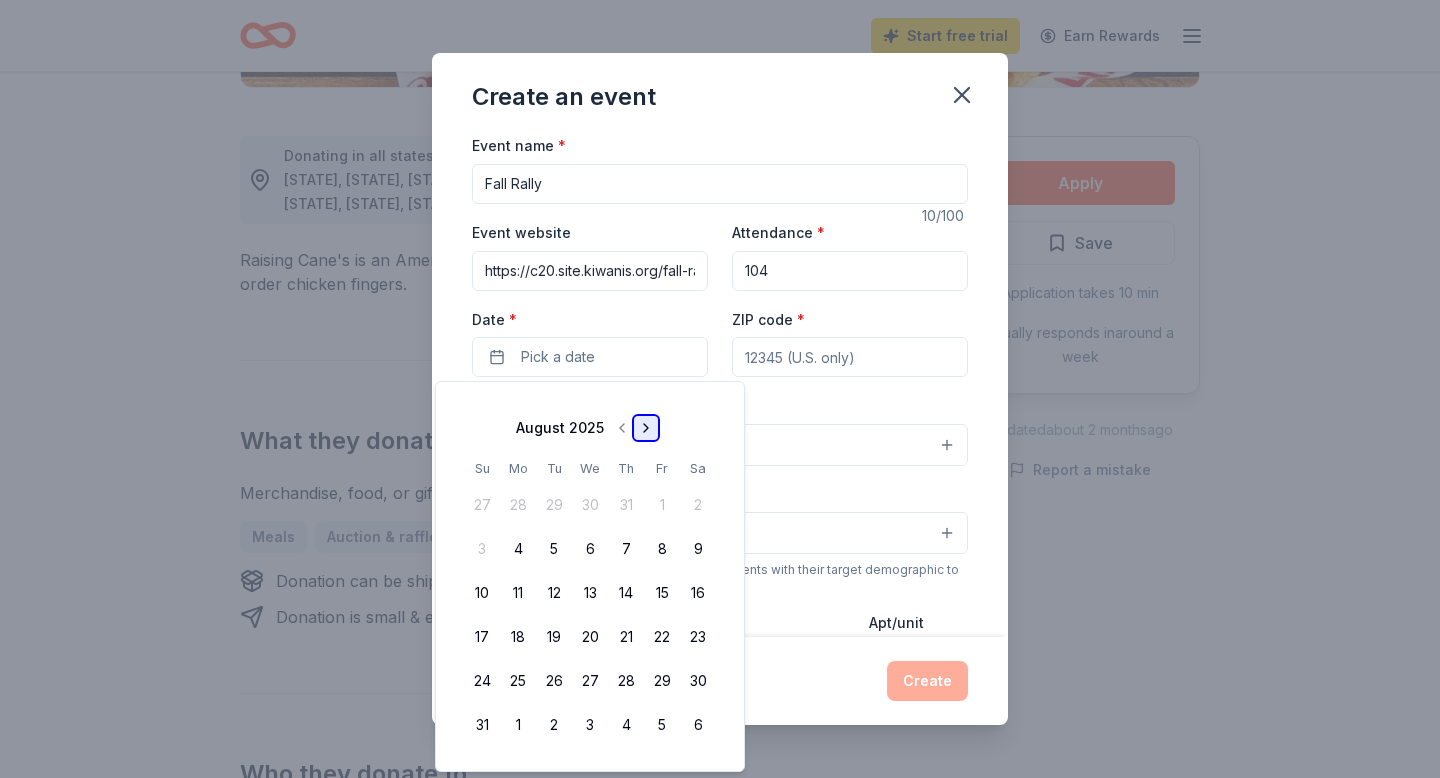 click at bounding box center [646, 428] 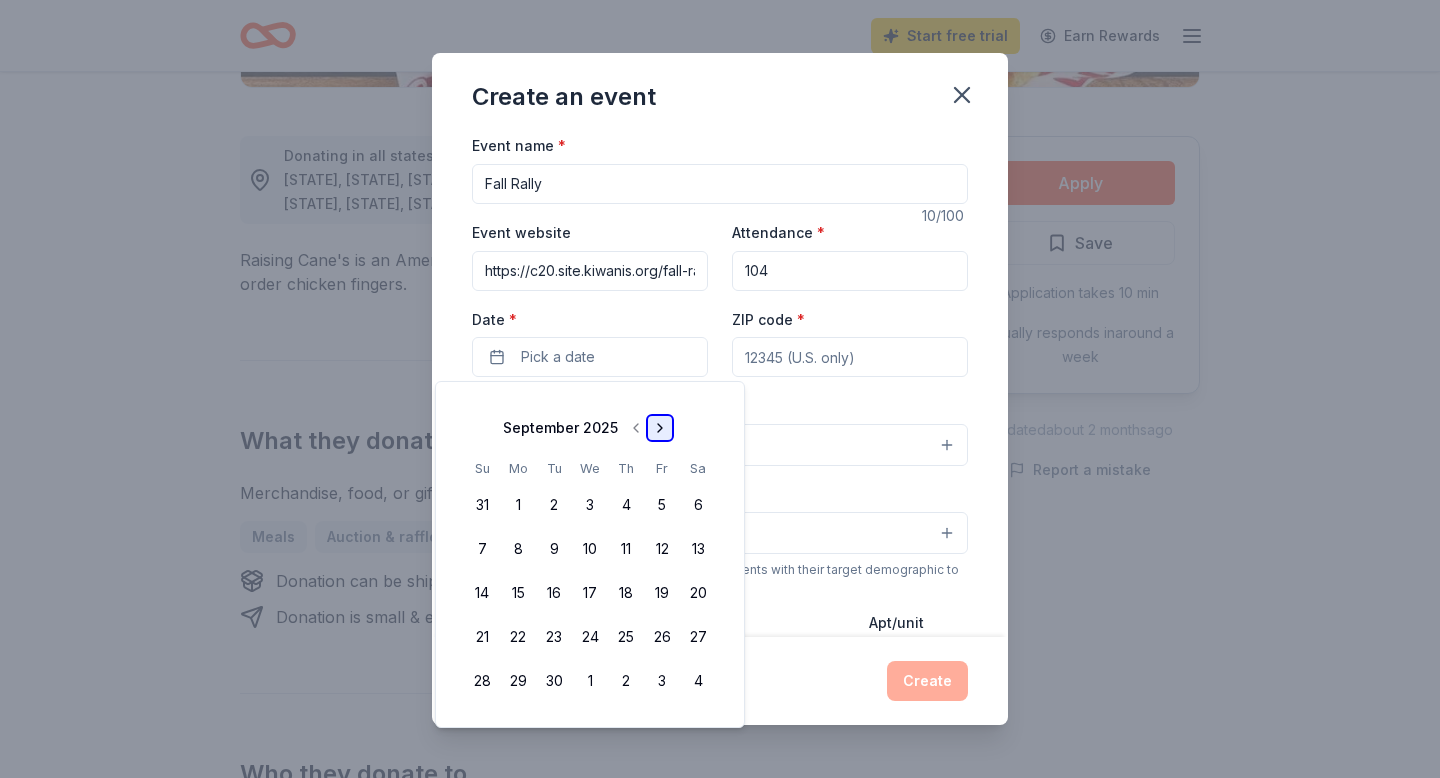 click at bounding box center [660, 428] 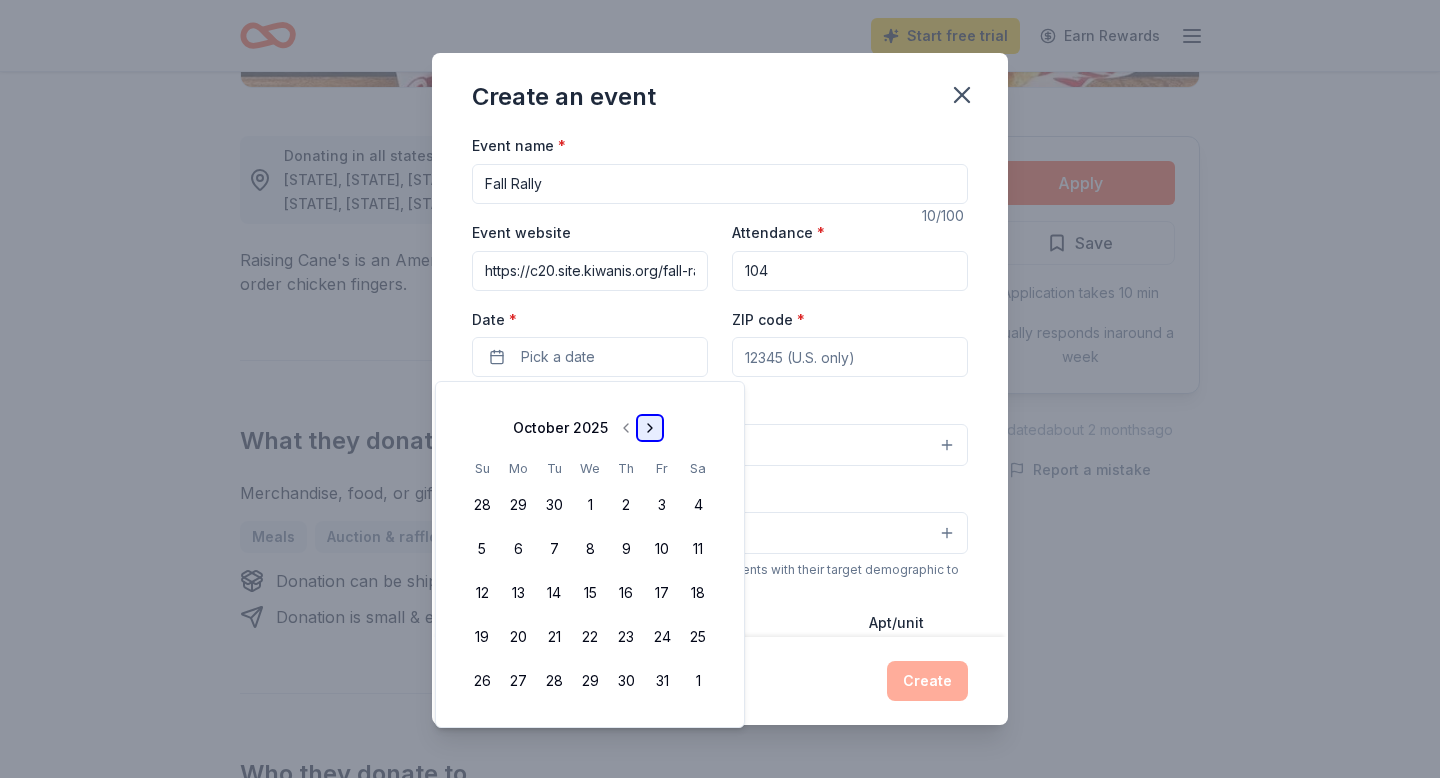 click at bounding box center (650, 428) 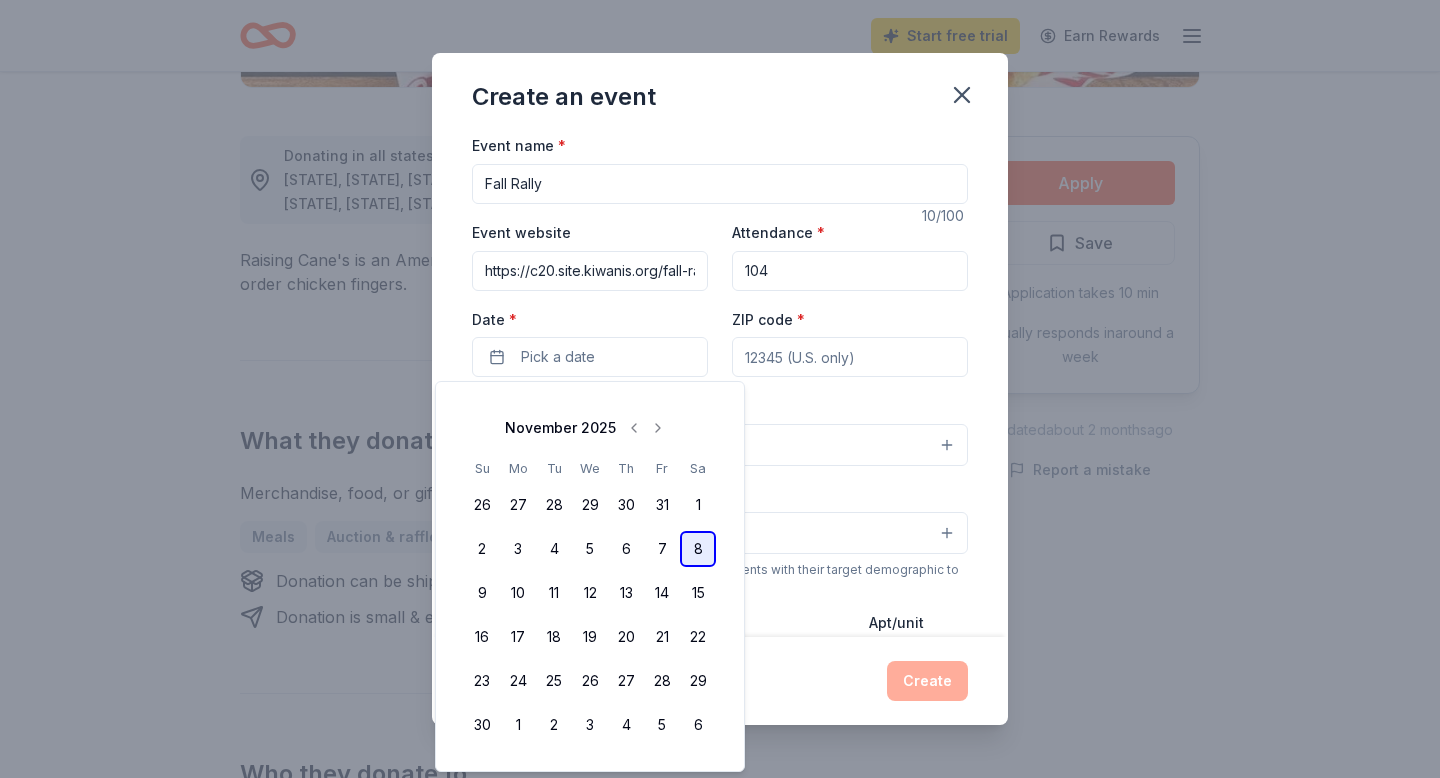 click on "8" at bounding box center [698, 549] 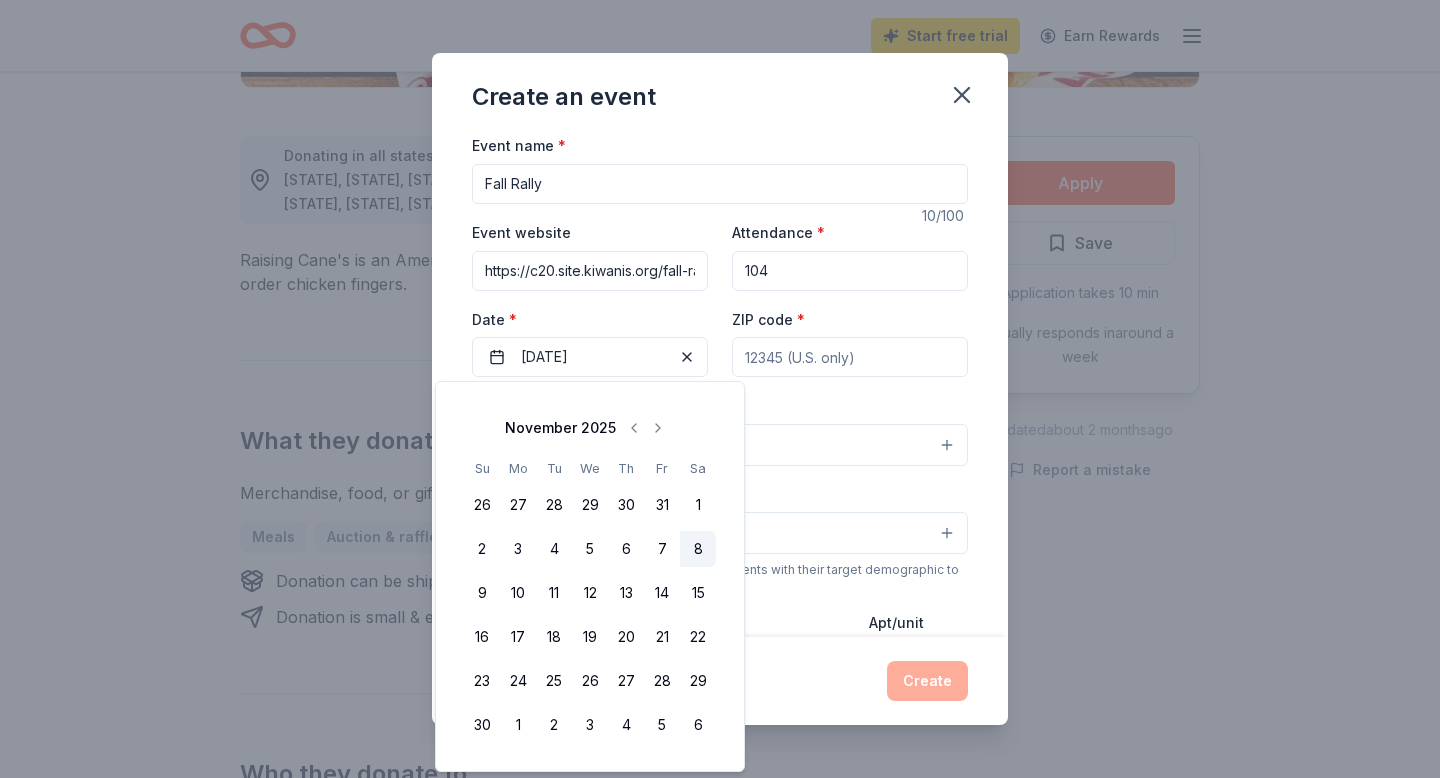 click on "ZIP code *" at bounding box center [850, 357] 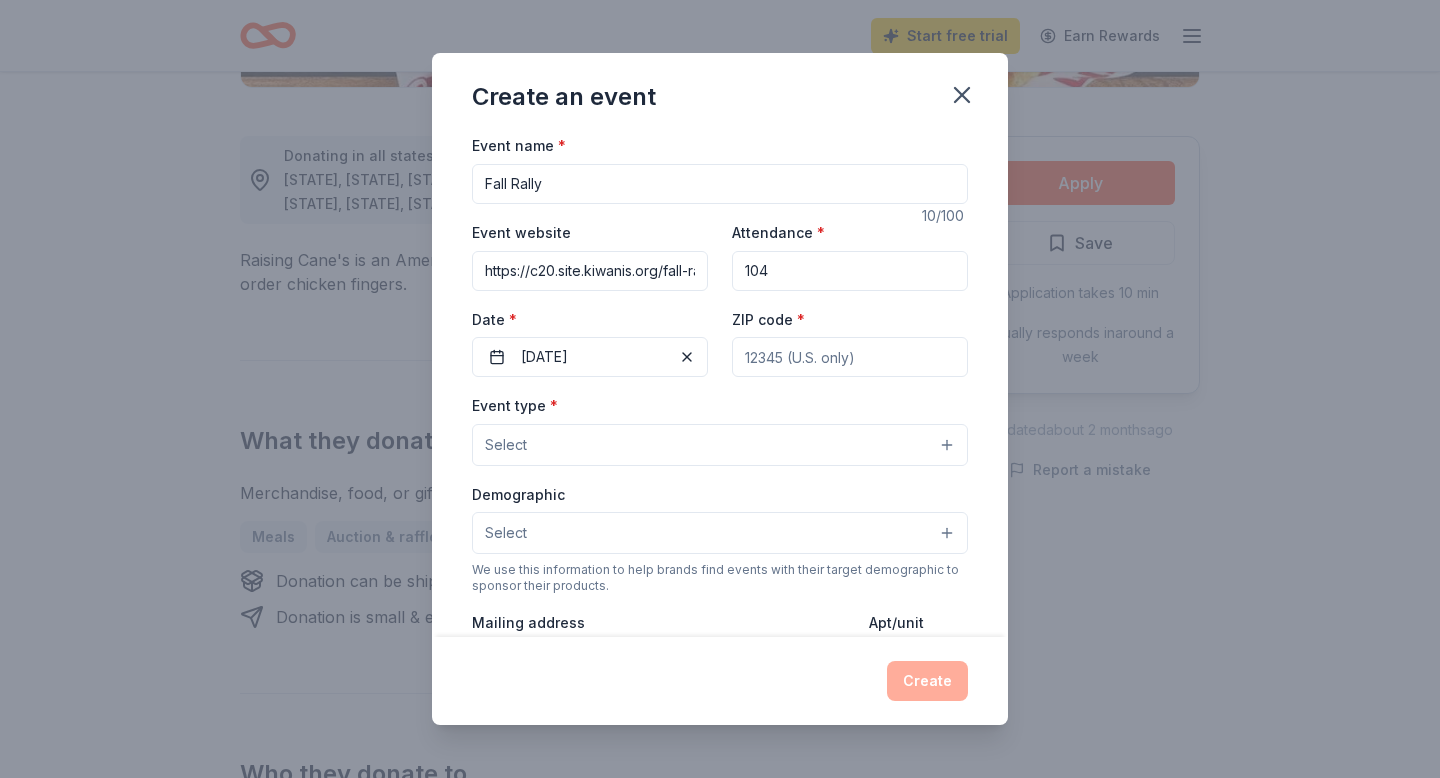 type on "[ZIP CODE]" 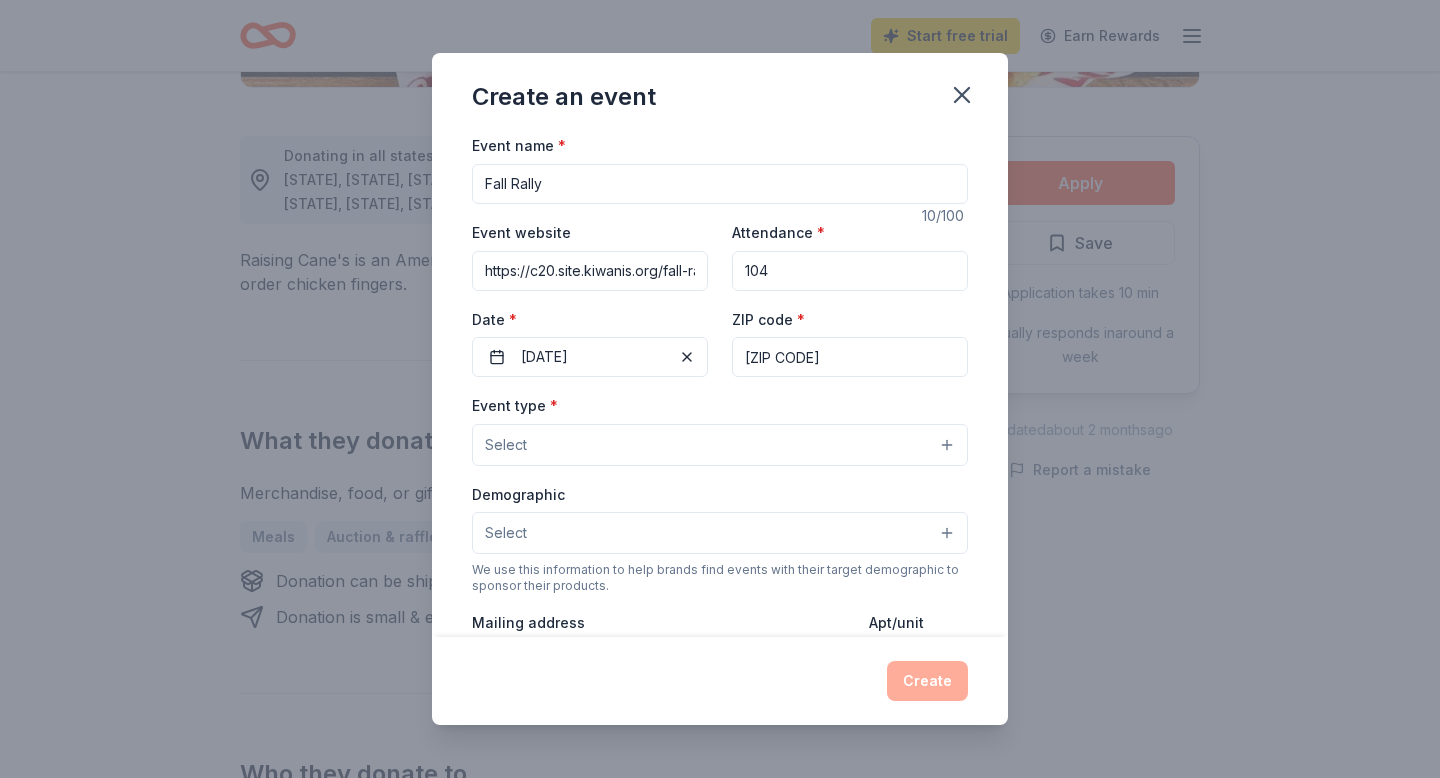 type on "[NUMBER] [STREET]" 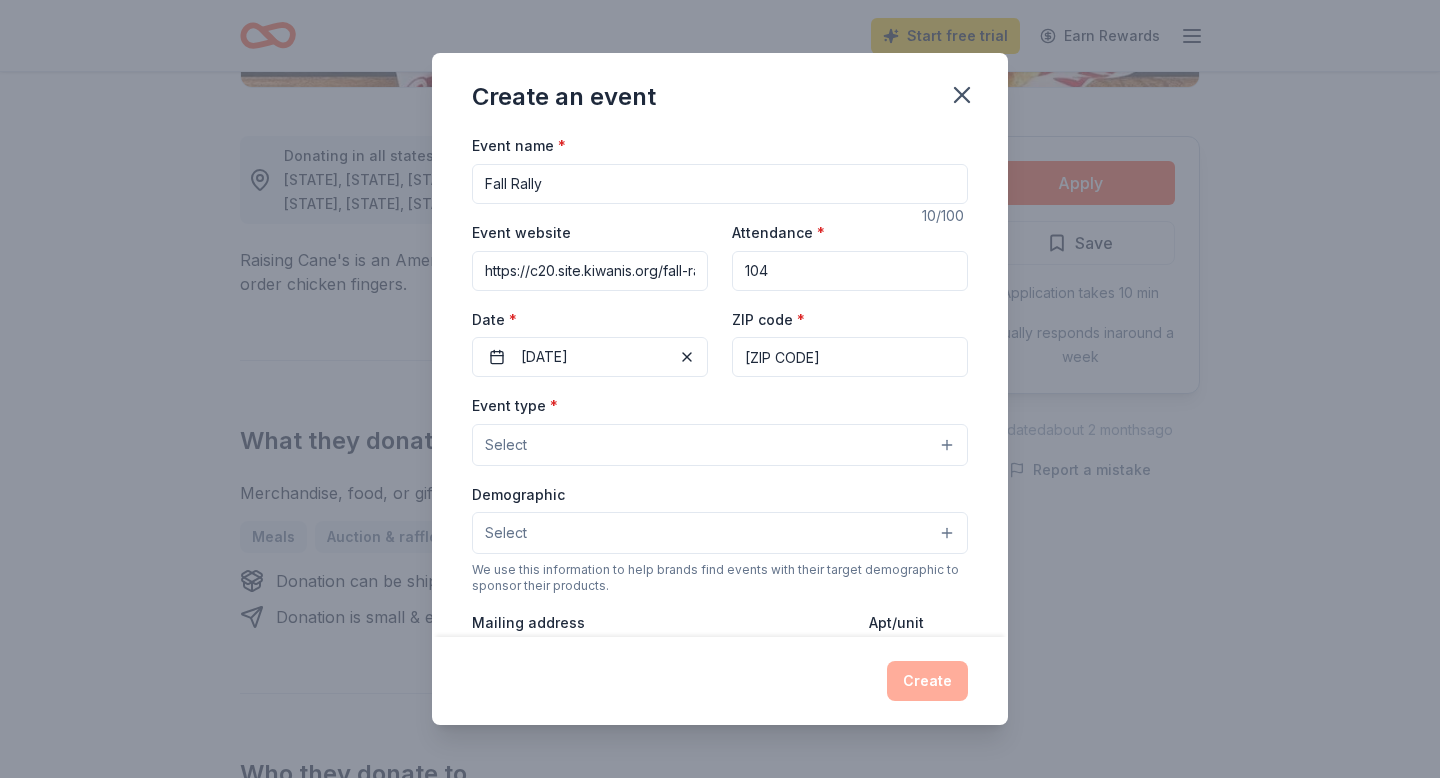 click on "Select" at bounding box center (720, 445) 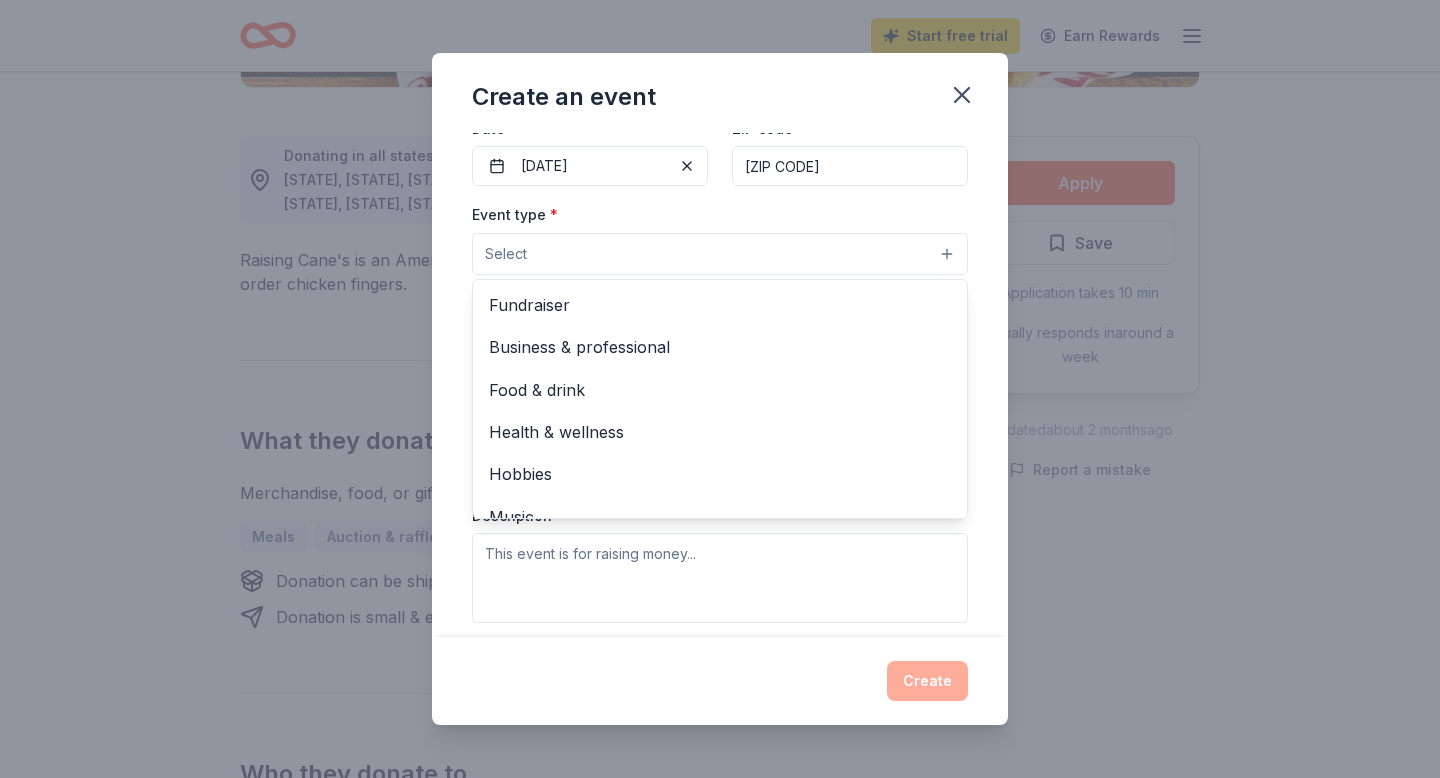 scroll, scrollTop: 207, scrollLeft: 0, axis: vertical 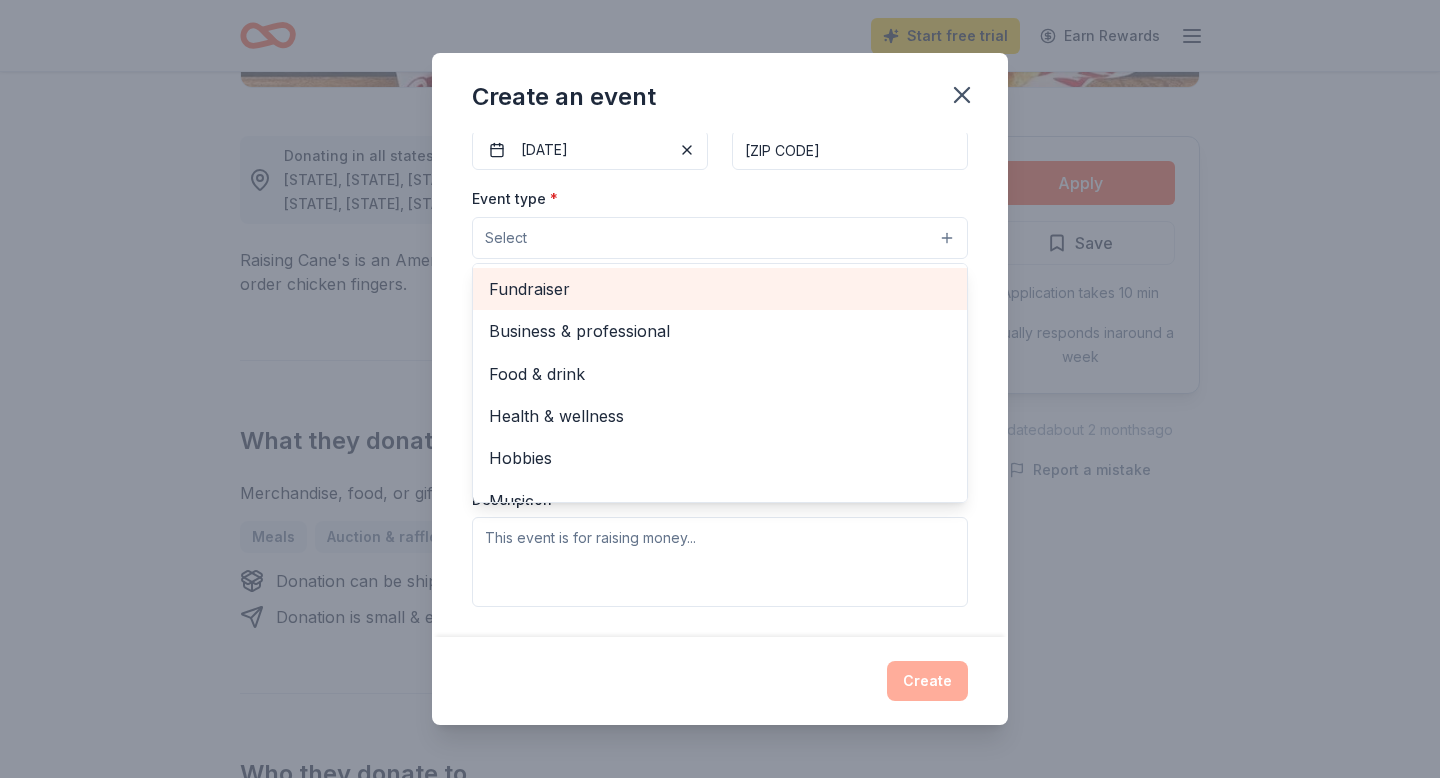 click on "Fundraiser" at bounding box center [720, 289] 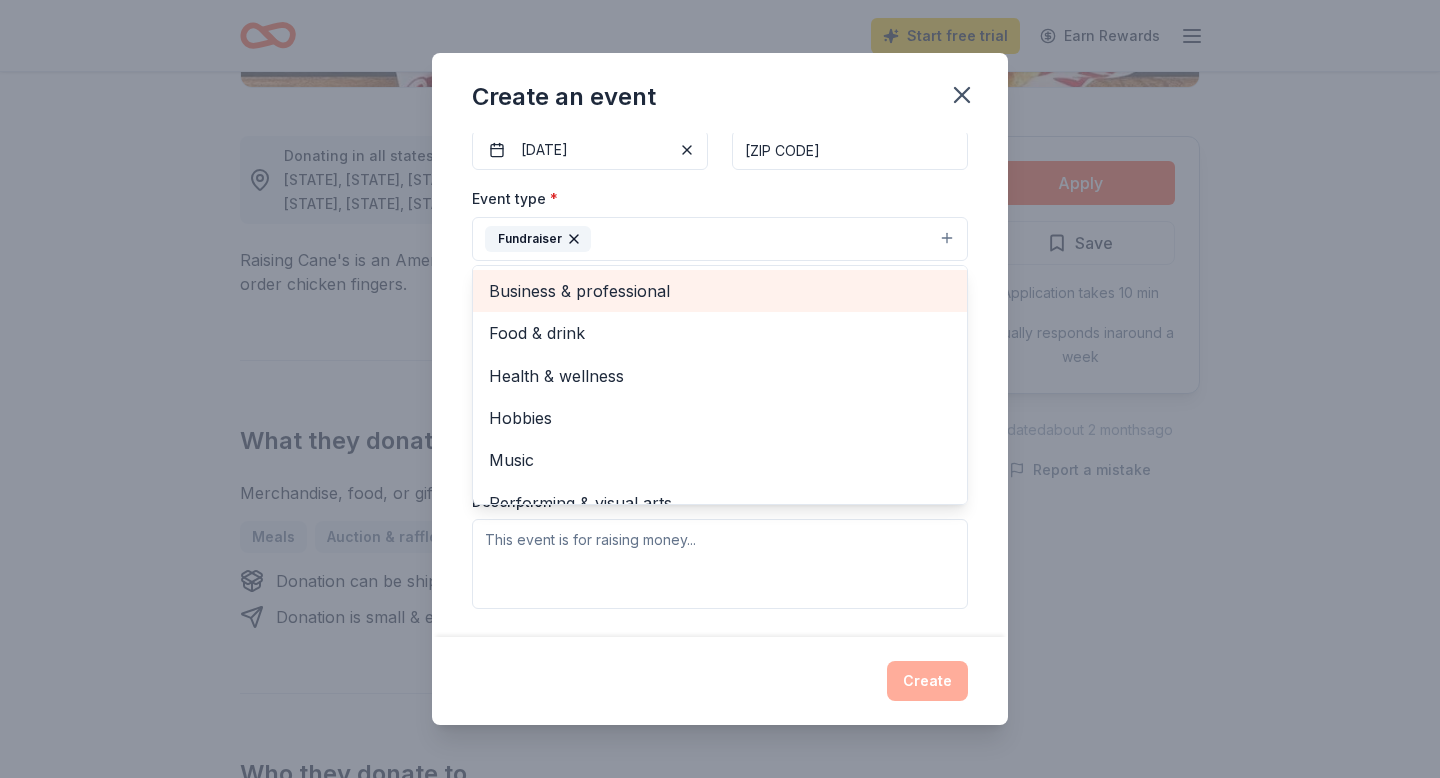 click on "Business & professional" at bounding box center [720, 291] 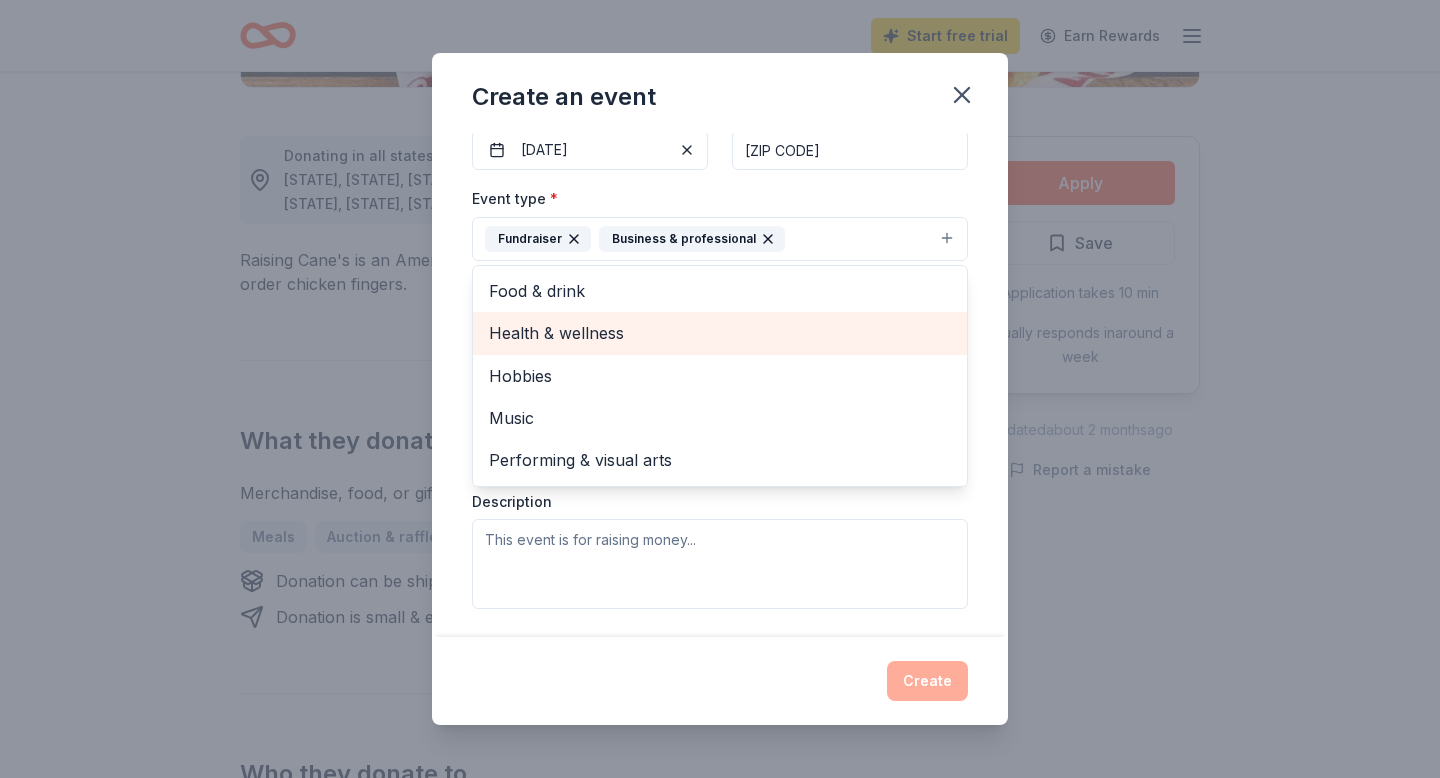 click on "Health & wellness" at bounding box center [720, 333] 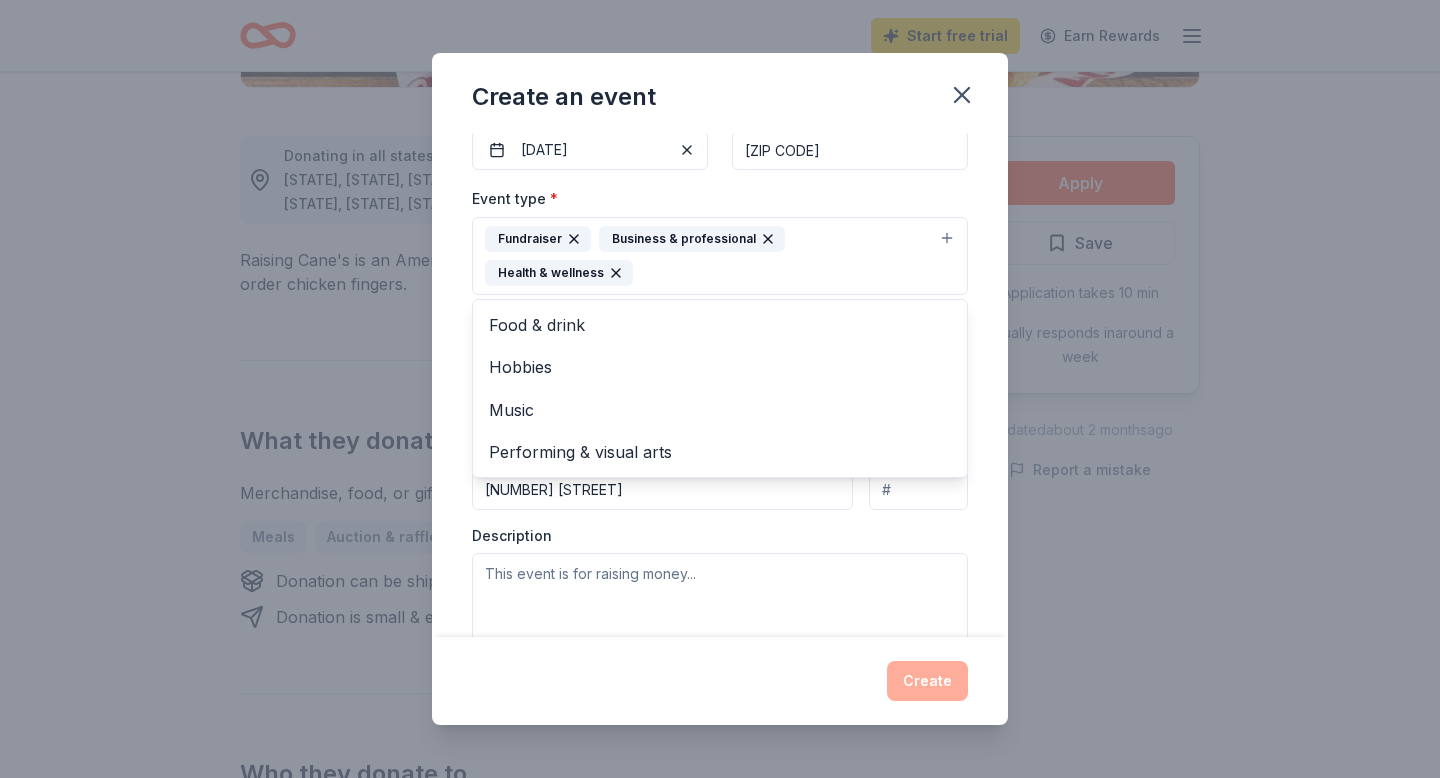 click on "Event name * Fall Rally 10 /100 Event website https://c20.site.kiwanis.org/fall-rally/ Attendance * 104 Date * [DATE] ZIP code * [ZIP CODE] Event type * Fundraiser Business & professional Health & wellness Food & drink Hobbies Music Performing & visual arts Demographic Select We use this information to help brands find events with their target demographic to sponsor their products. Mailing address [NUMBER] [STREET] Apt/unit Description What are you looking for? * Auction & raffle Meals Snacks Desserts Alcohol Beverages Send me reminders Email me reminders of donor application deadlines Recurring event" at bounding box center (720, 384) 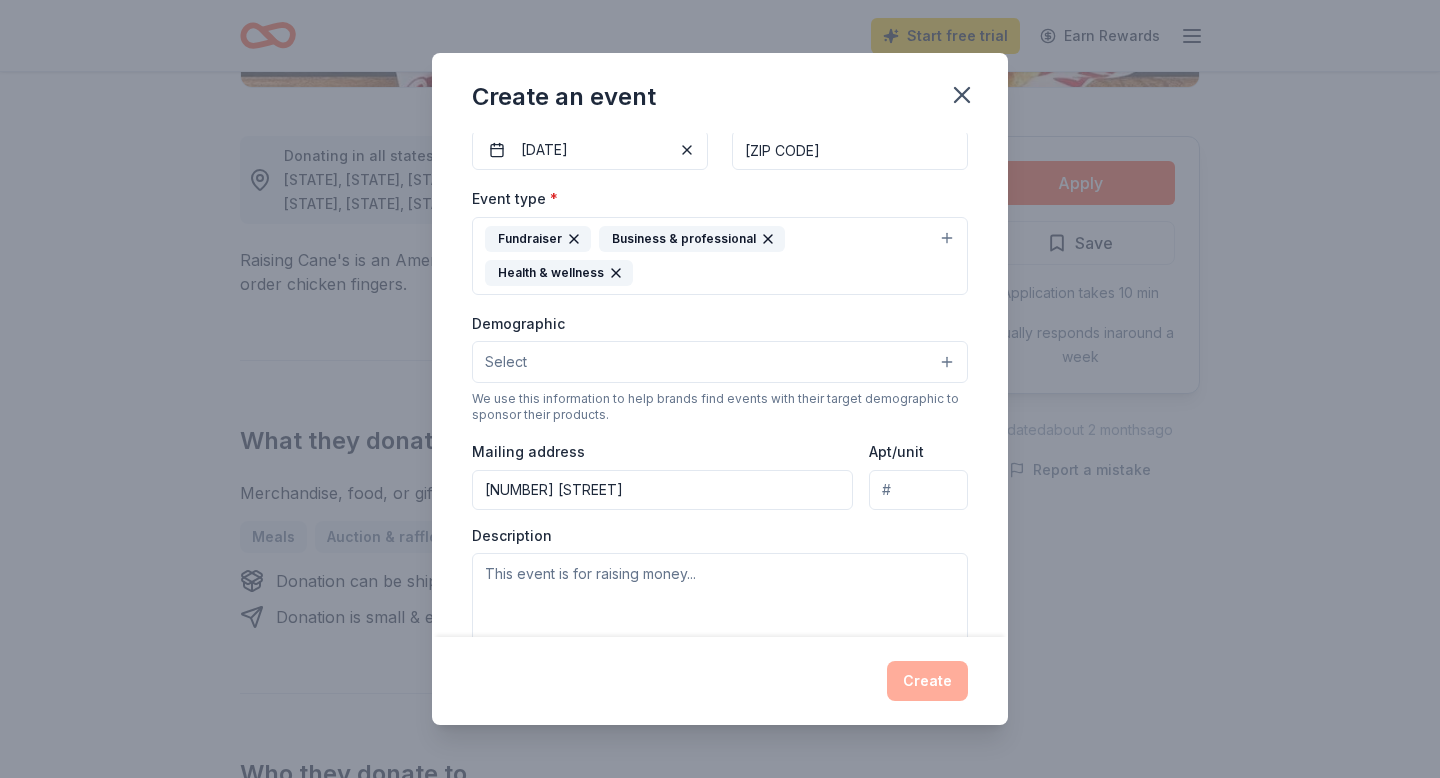 click on "Select" at bounding box center [720, 362] 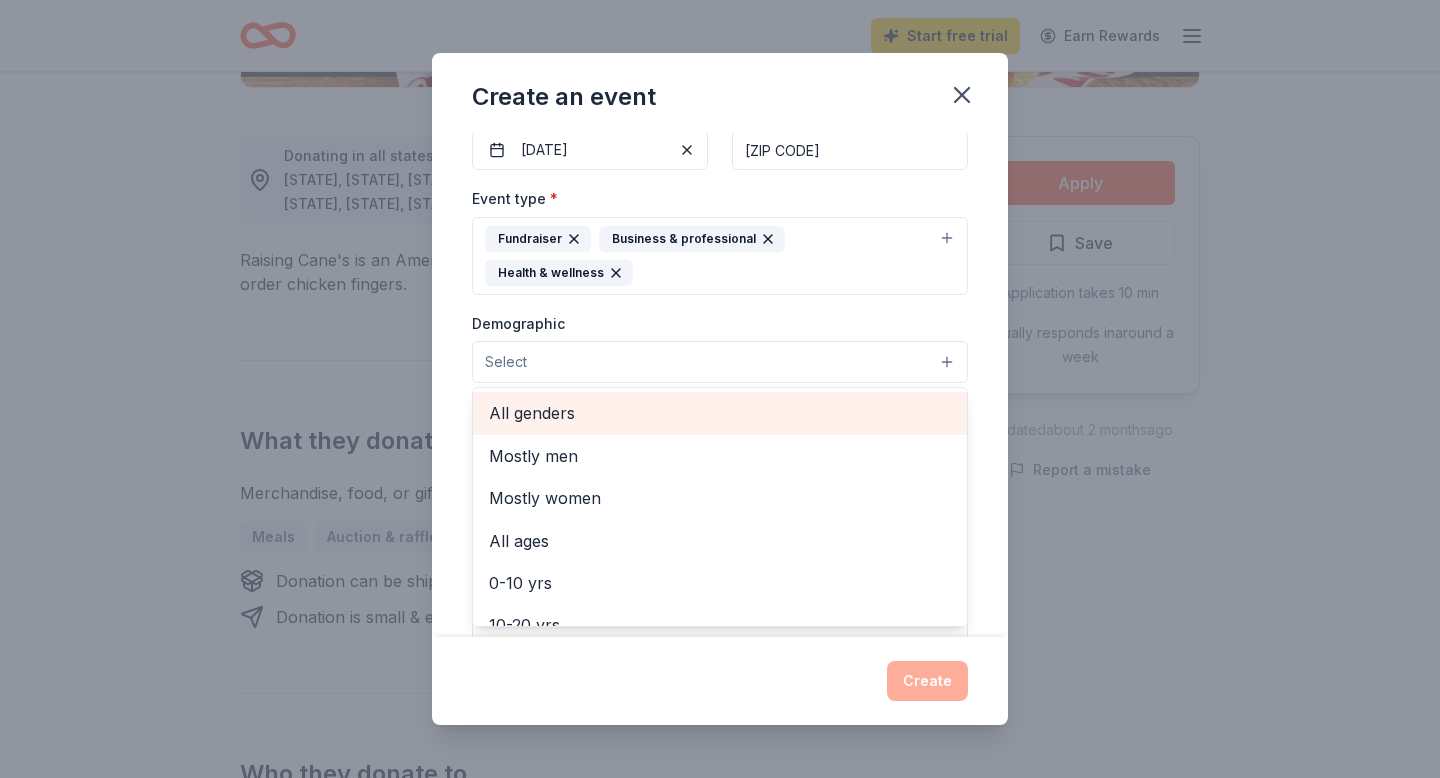 click on "All genders" at bounding box center [720, 413] 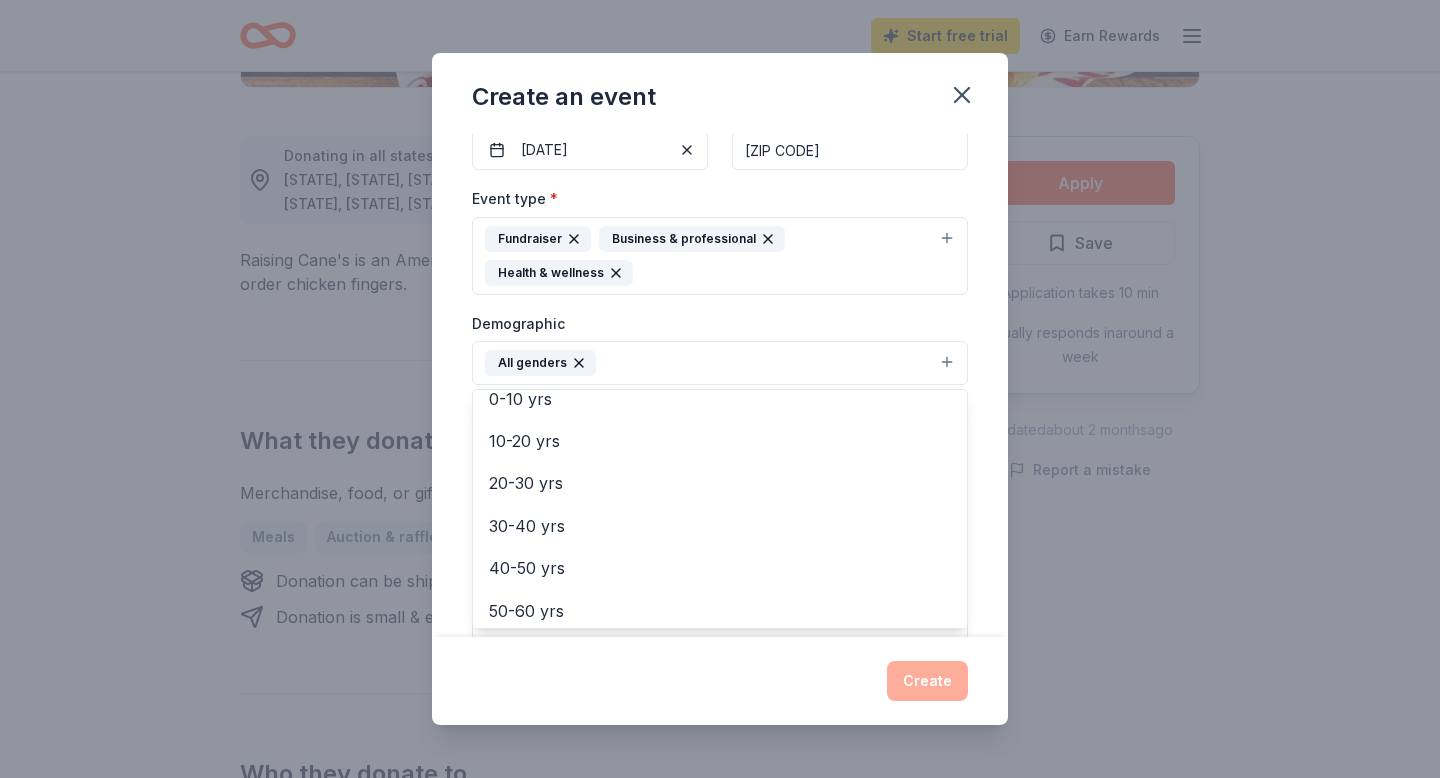 scroll, scrollTop: 161, scrollLeft: 0, axis: vertical 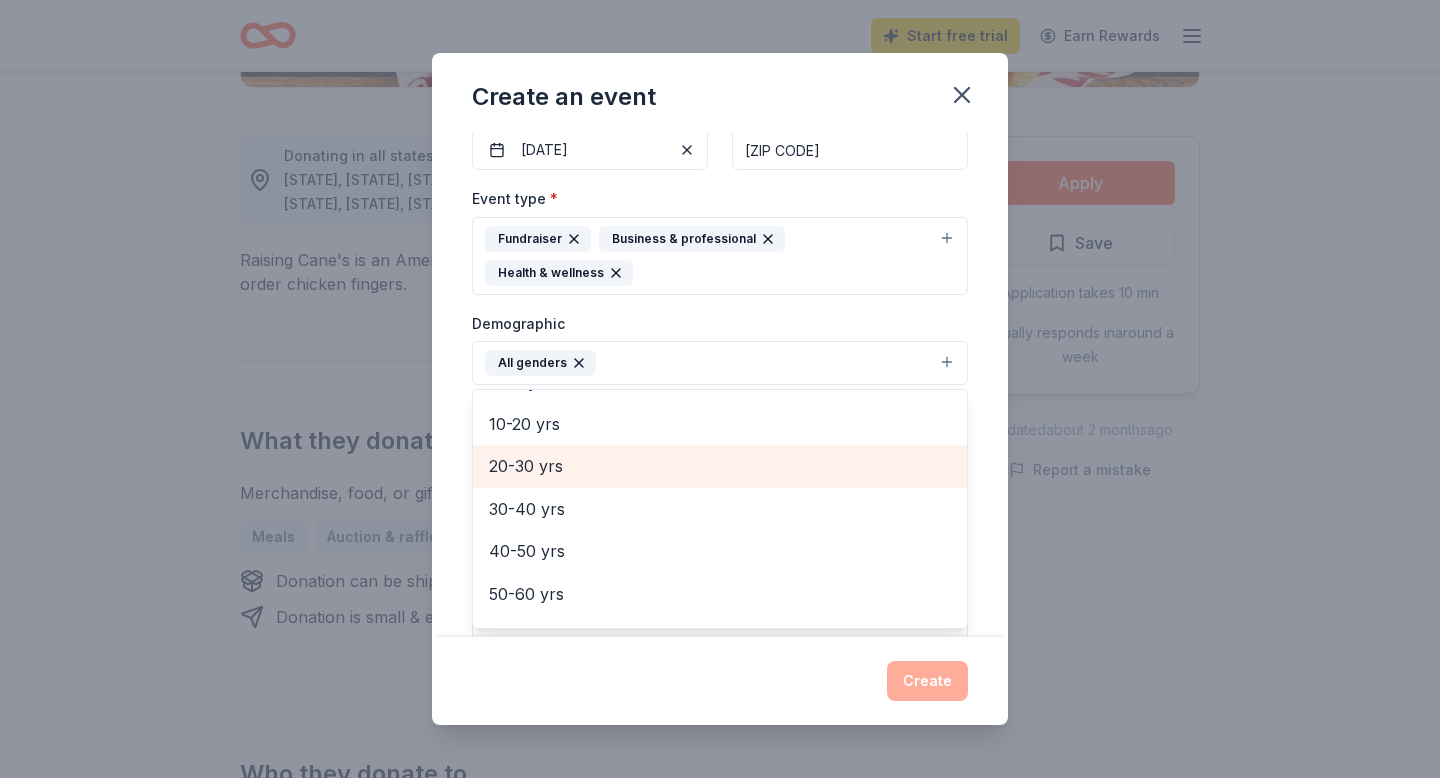 click on "20-30 yrs" at bounding box center (720, 466) 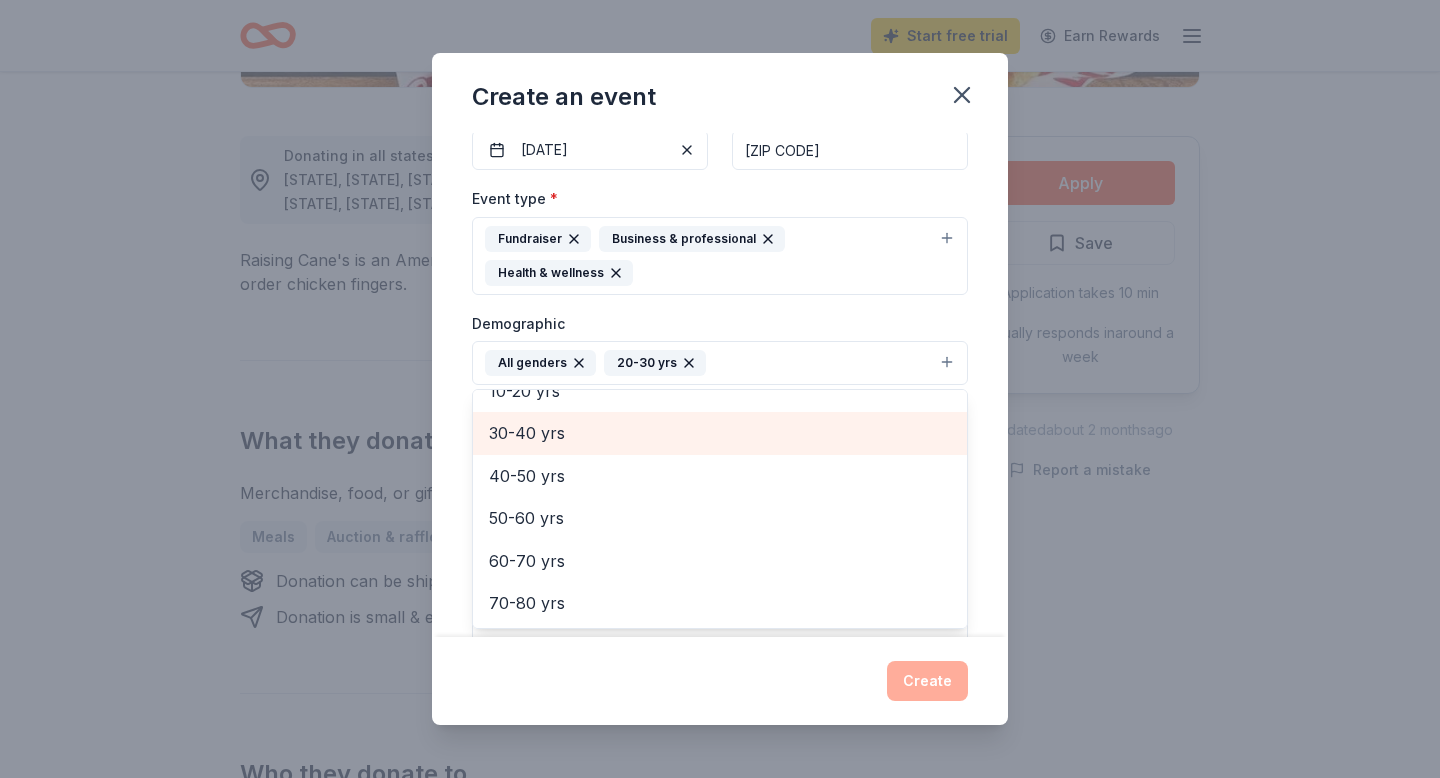 scroll, scrollTop: 195, scrollLeft: 0, axis: vertical 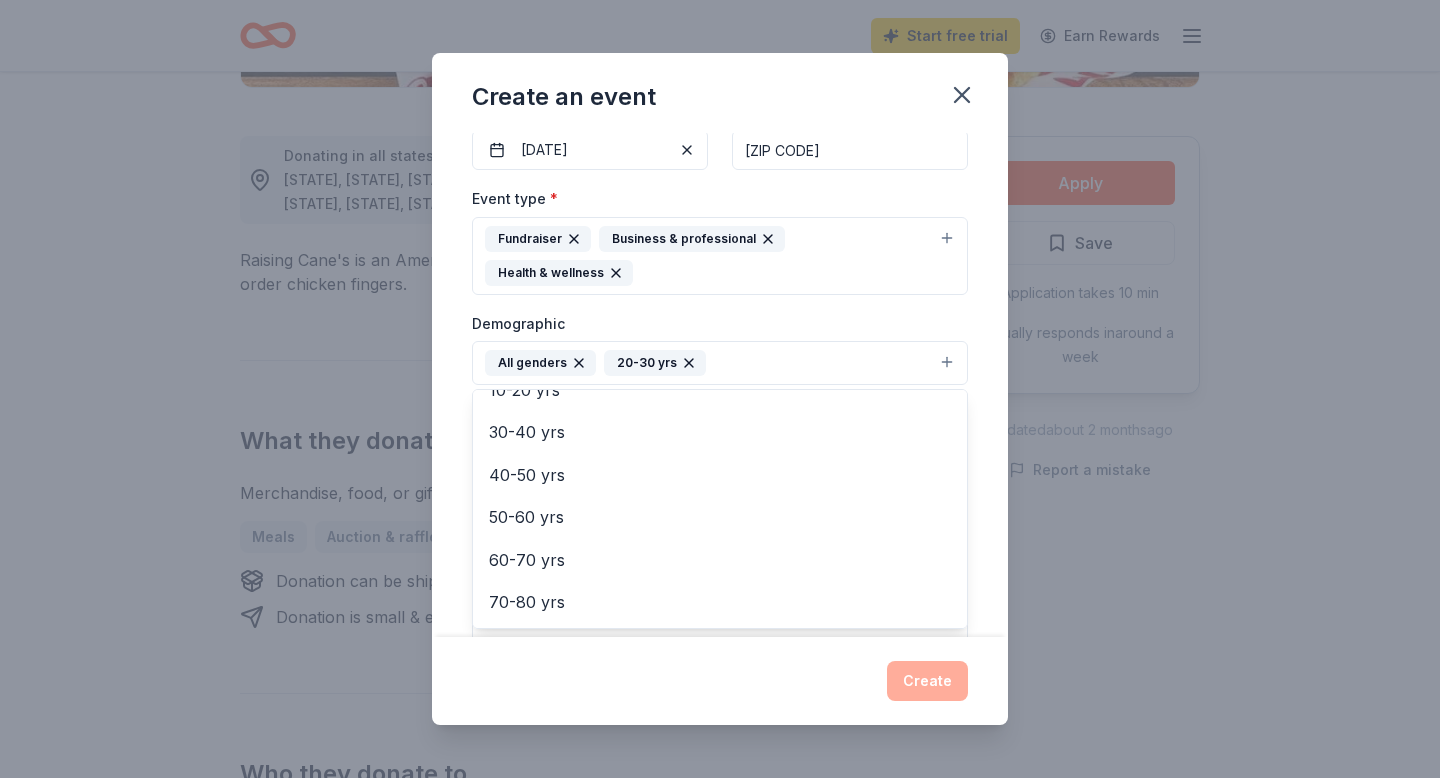 click on "Event name * Fall Rally 10 /100 Event website https://c20.site.kiwanis.org/fall-rally/ Attendance * 104 Date * [DATE] ZIP code * [ZIP CODE] Event type * Fundraiser Business & professional Health & wellness Demographic All genders 20-30 yrs Mostly men Mostly women All ages 0-10 yrs 10-20 yrs 30-40 yrs 40-50 yrs 50-60 yrs 60-70 yrs 70-80 yrs 80+ yrs We use this information to help brands find events with their target demographic to sponsor their products. Mailing address [NUMBER] [STREET] Apt/unit Description What are you looking for? * Auction & raffle Meals Snacks Desserts Alcohol Beverages Send me reminders Email me reminders of donor application deadlines Recurring event" at bounding box center [720, 384] 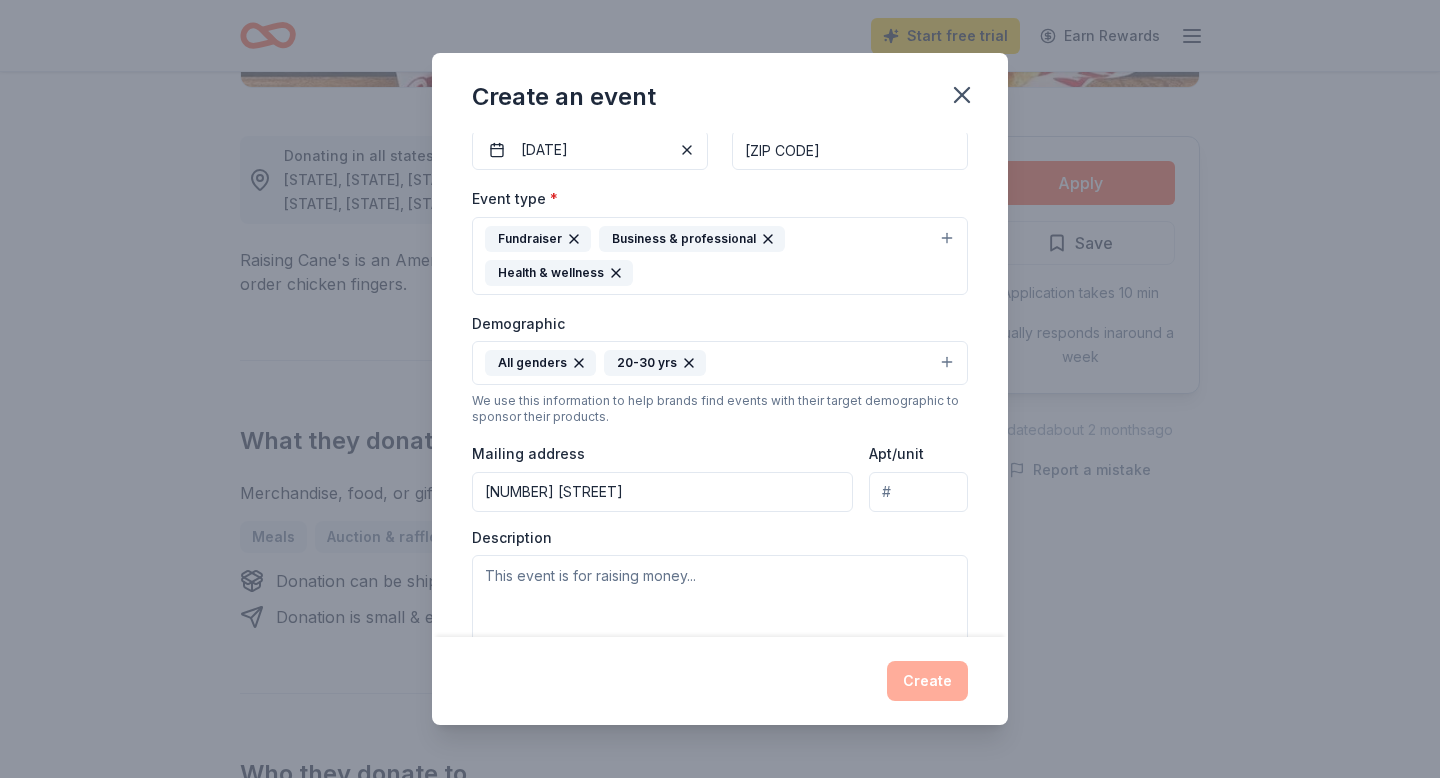 scroll, scrollTop: 258, scrollLeft: 0, axis: vertical 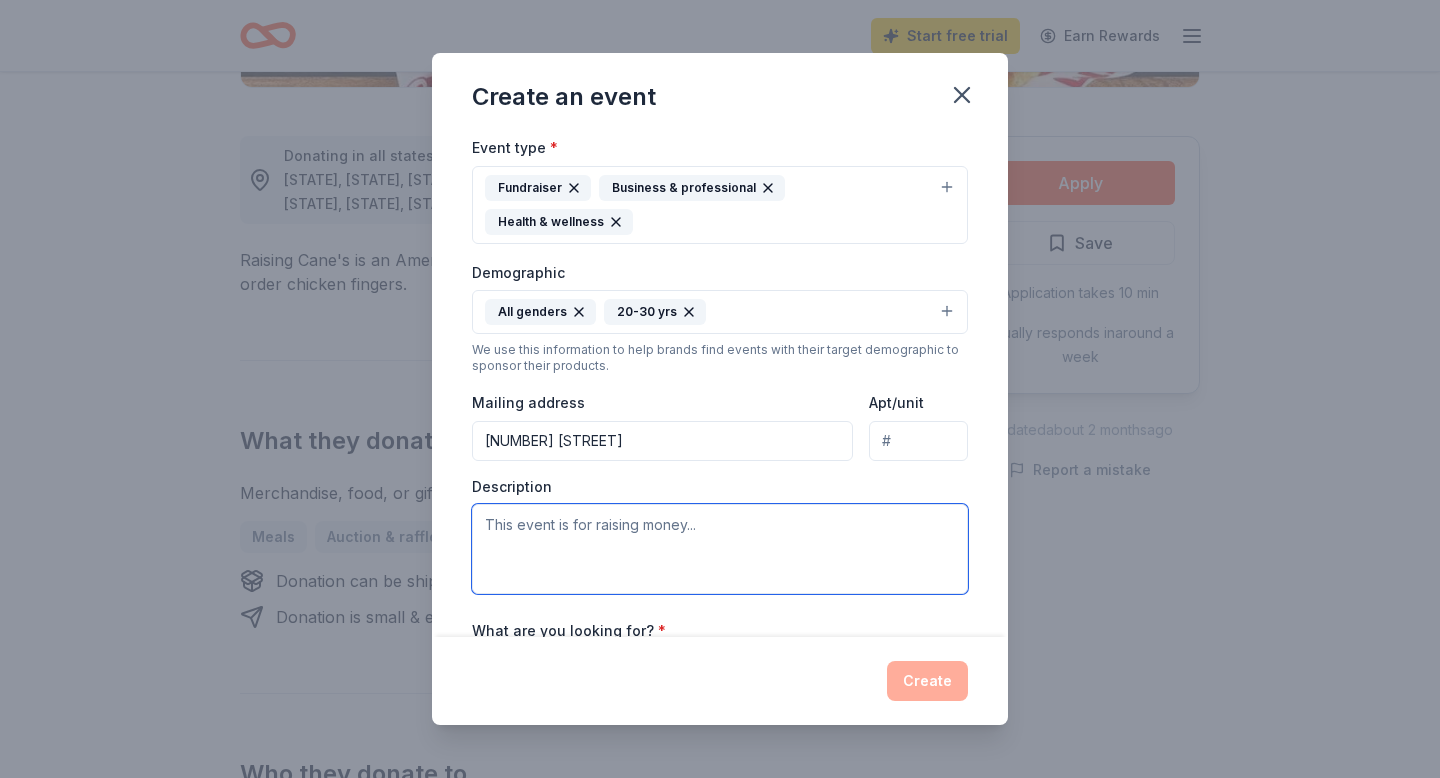 click at bounding box center [720, 549] 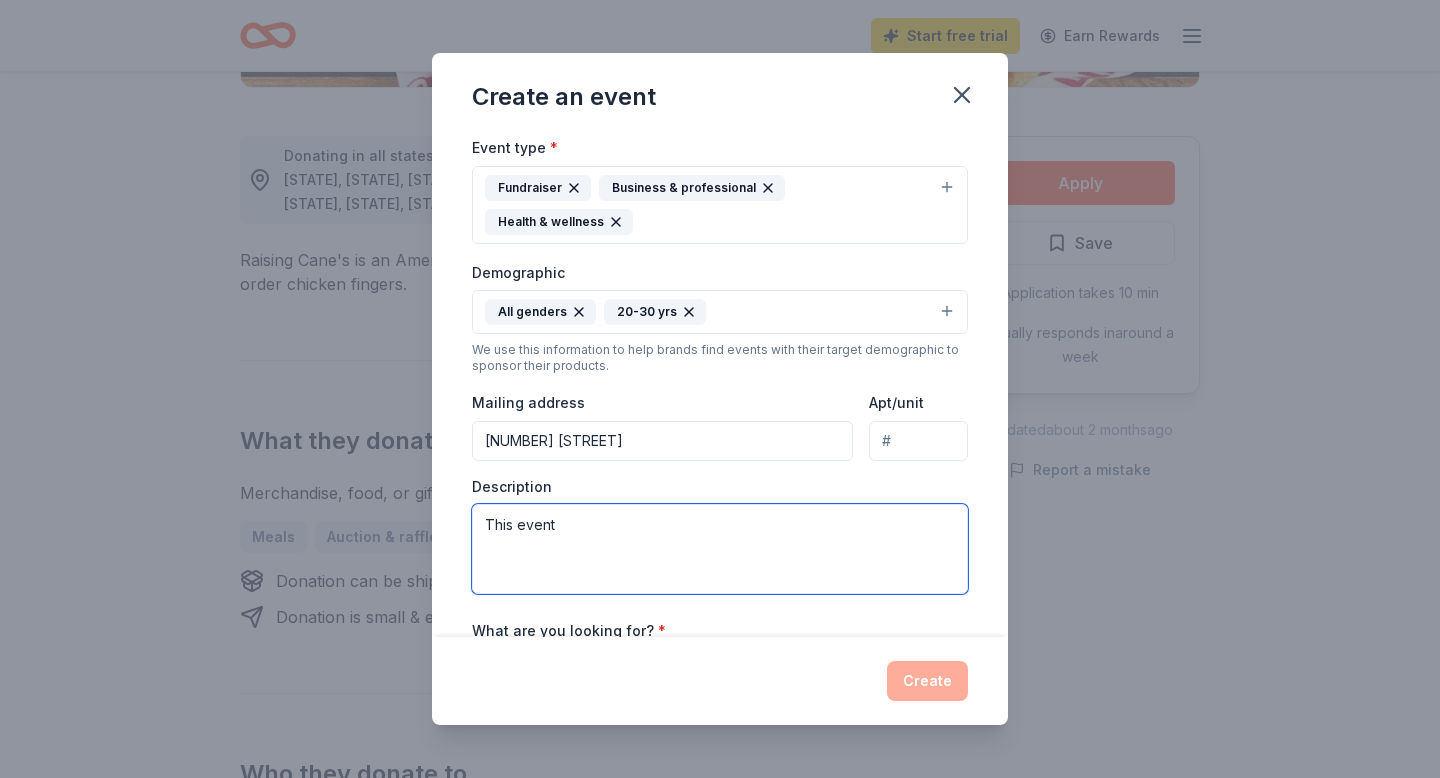 click on "This event" at bounding box center [720, 549] 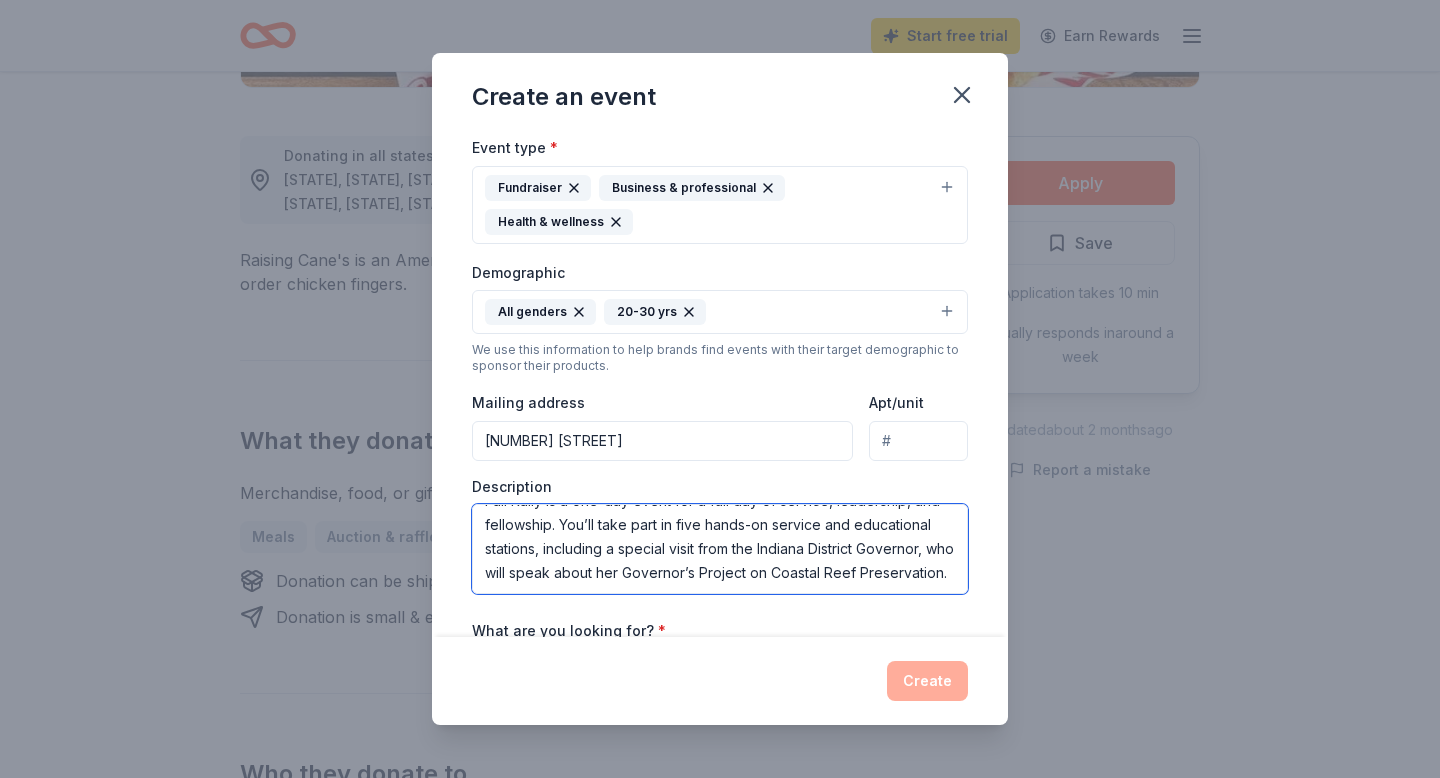 scroll, scrollTop: 96, scrollLeft: 0, axis: vertical 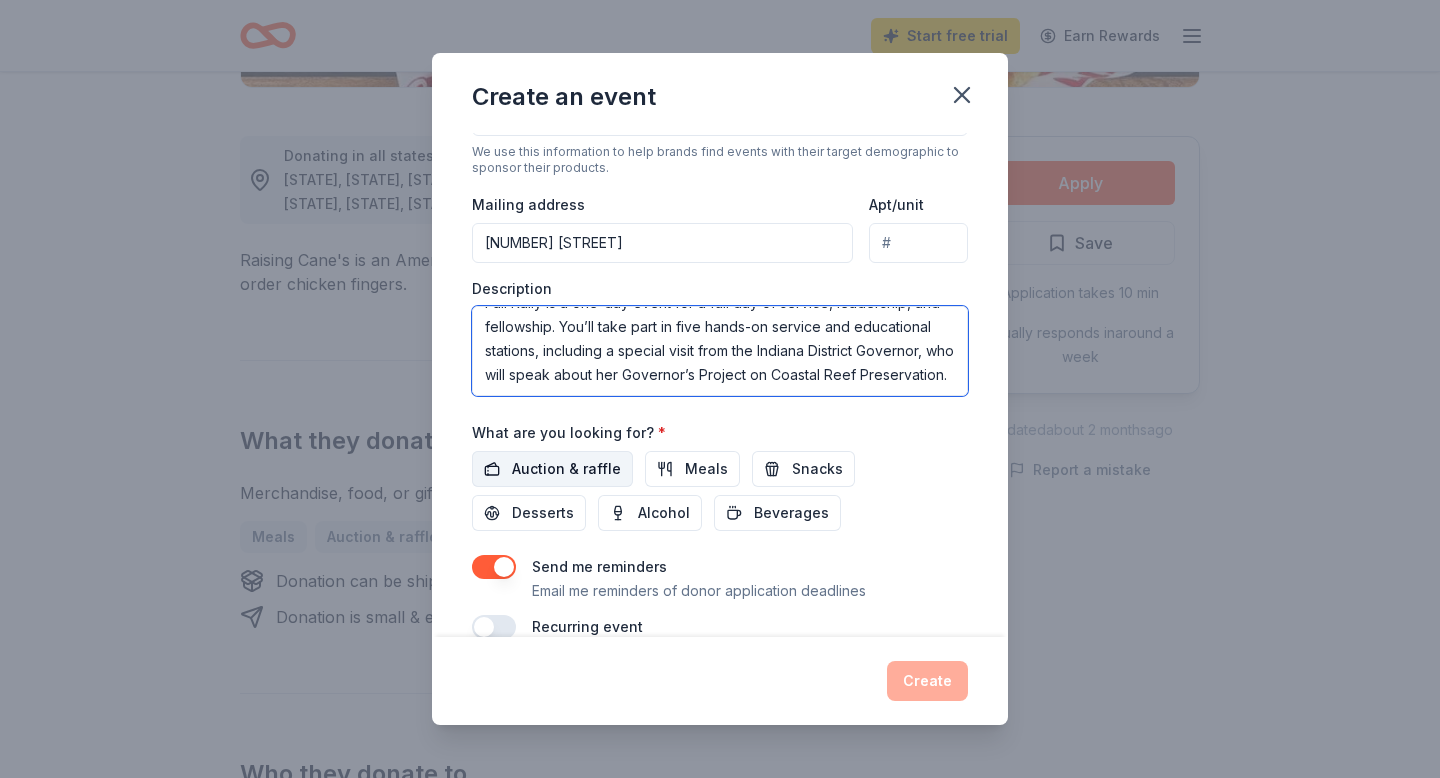 type on "Fall Rally is a one-day event for a full day of service, leadership, and fellowship. You’ll take part in five hands-on service and educational stations, including a special visit from the Indiana District Governor, who will speak about her Governor’s Project on Coastal Reef Preservation." 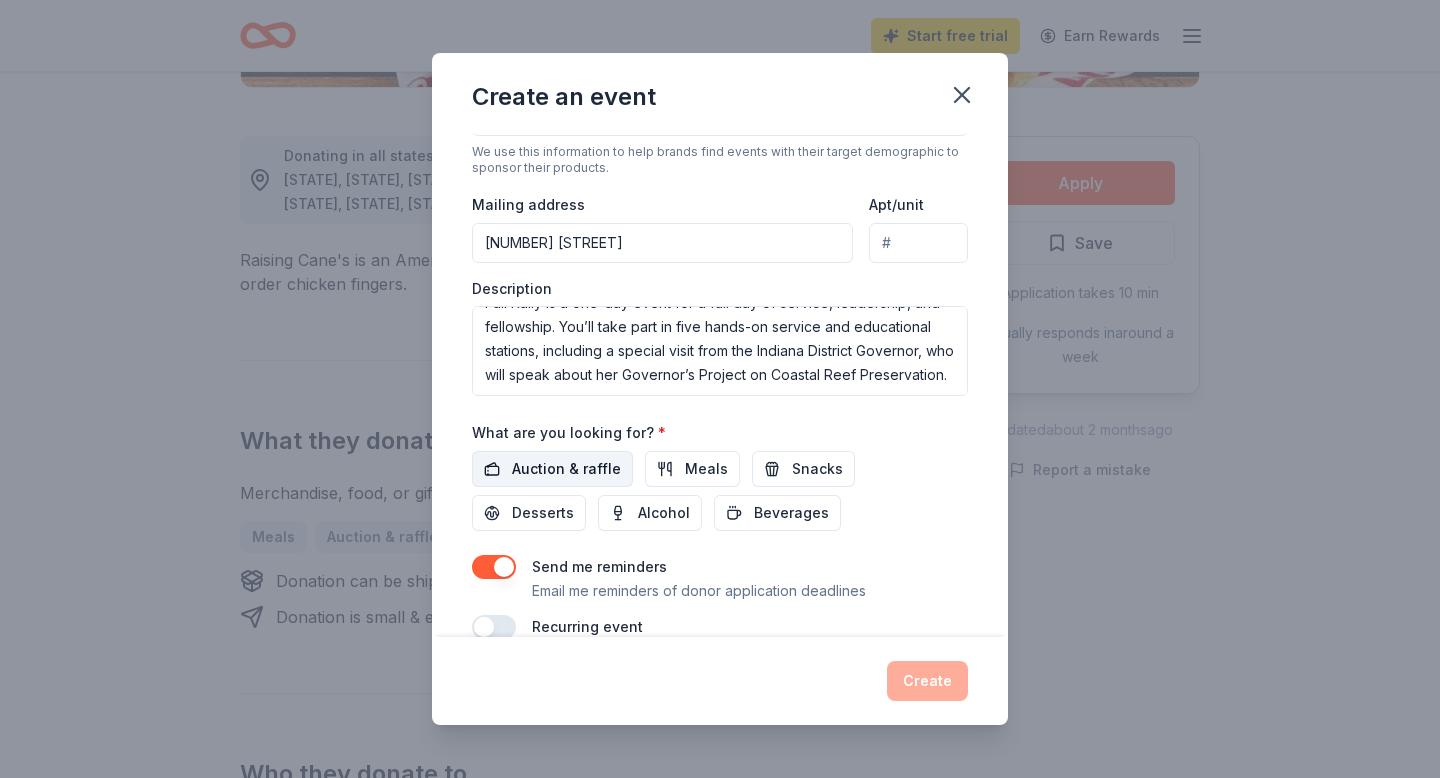 click on "Auction & raffle" at bounding box center (566, 469) 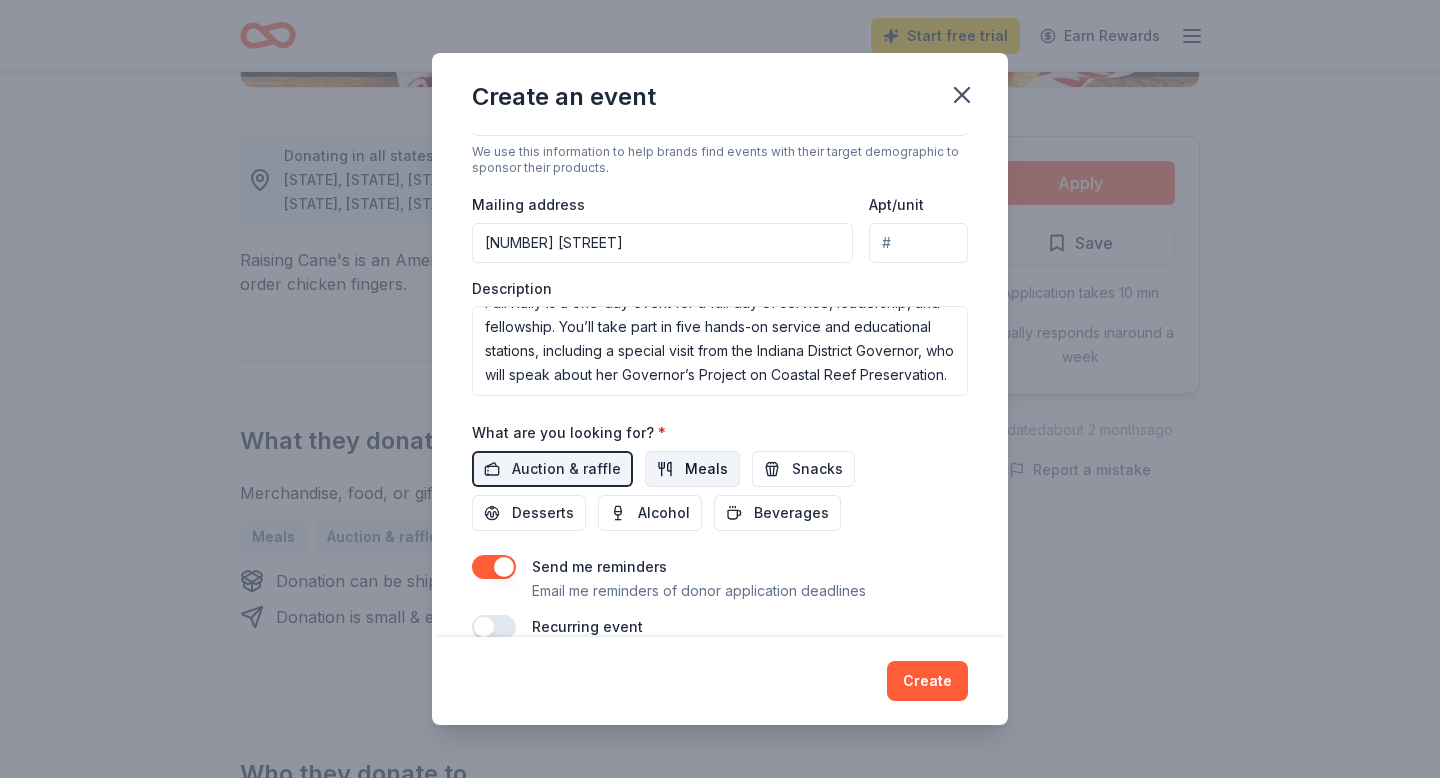 click on "Meals" at bounding box center (706, 469) 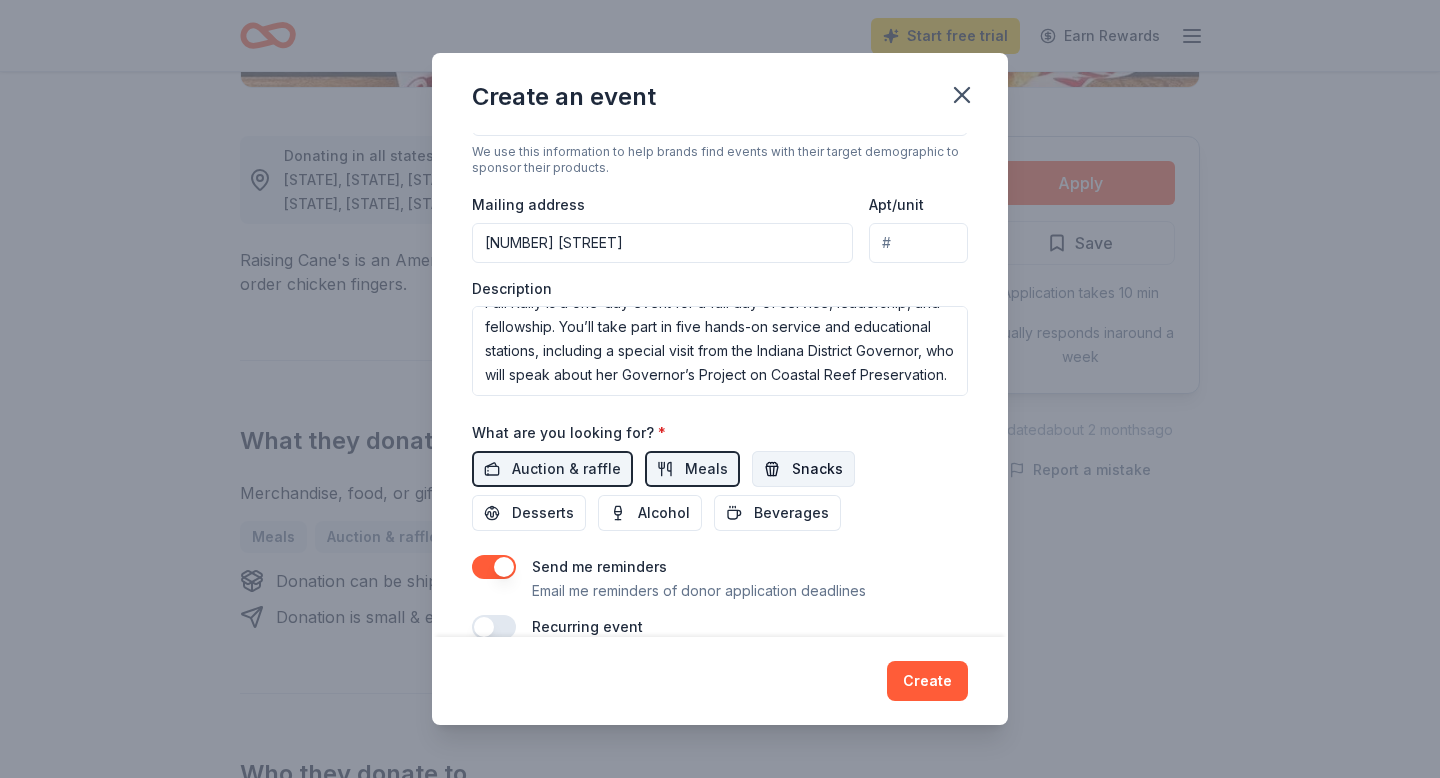 click on "Snacks" at bounding box center [803, 469] 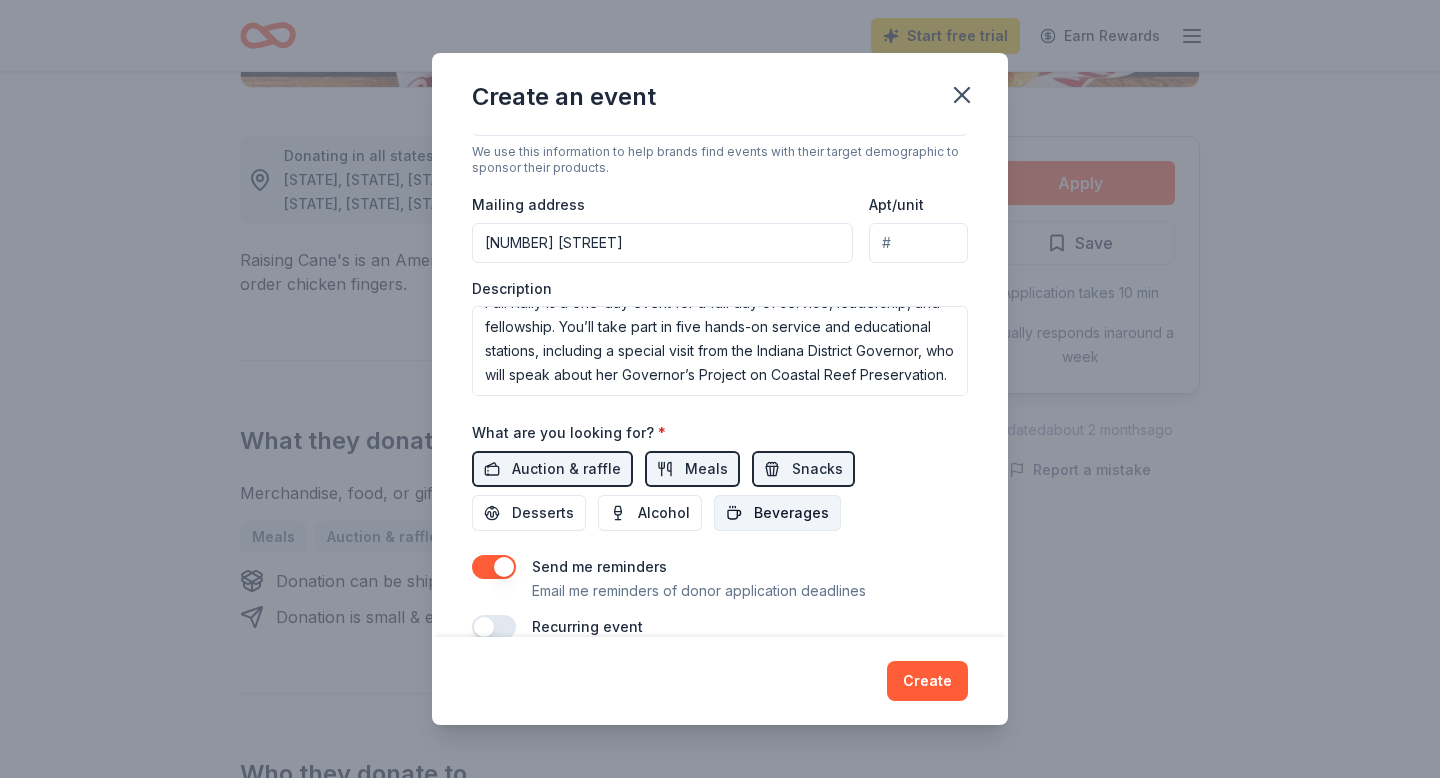 click on "Beverages" at bounding box center [791, 513] 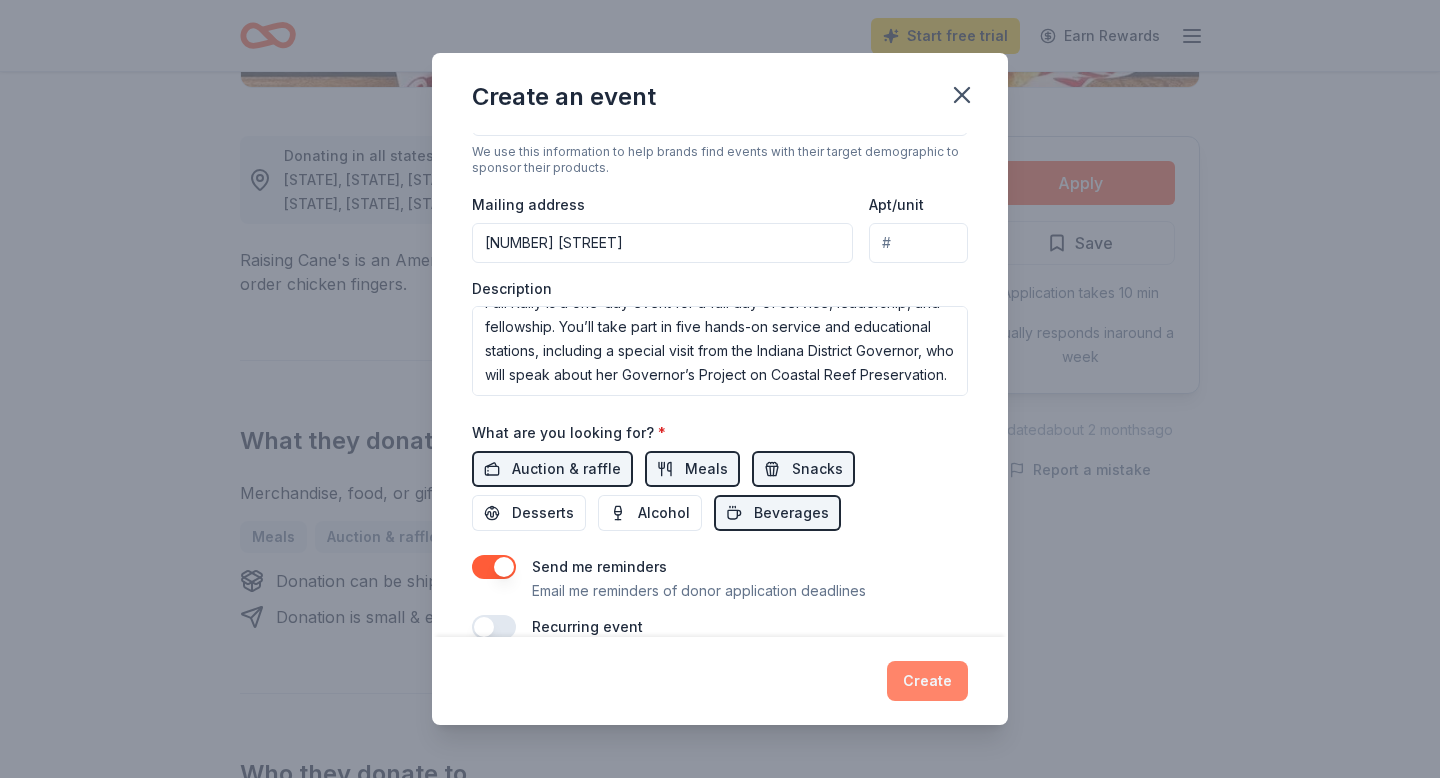 click on "Create" at bounding box center [927, 681] 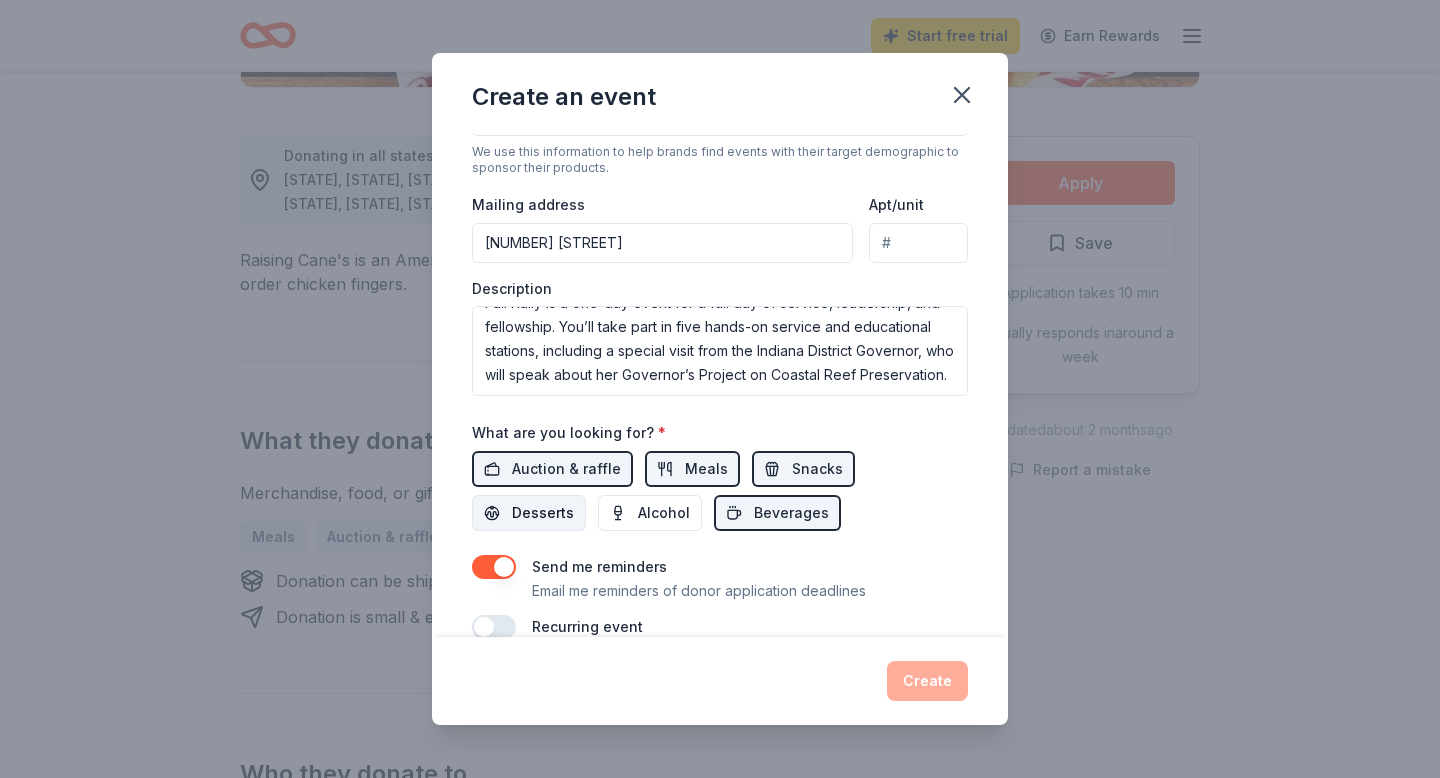 click on "Desserts" at bounding box center [543, 513] 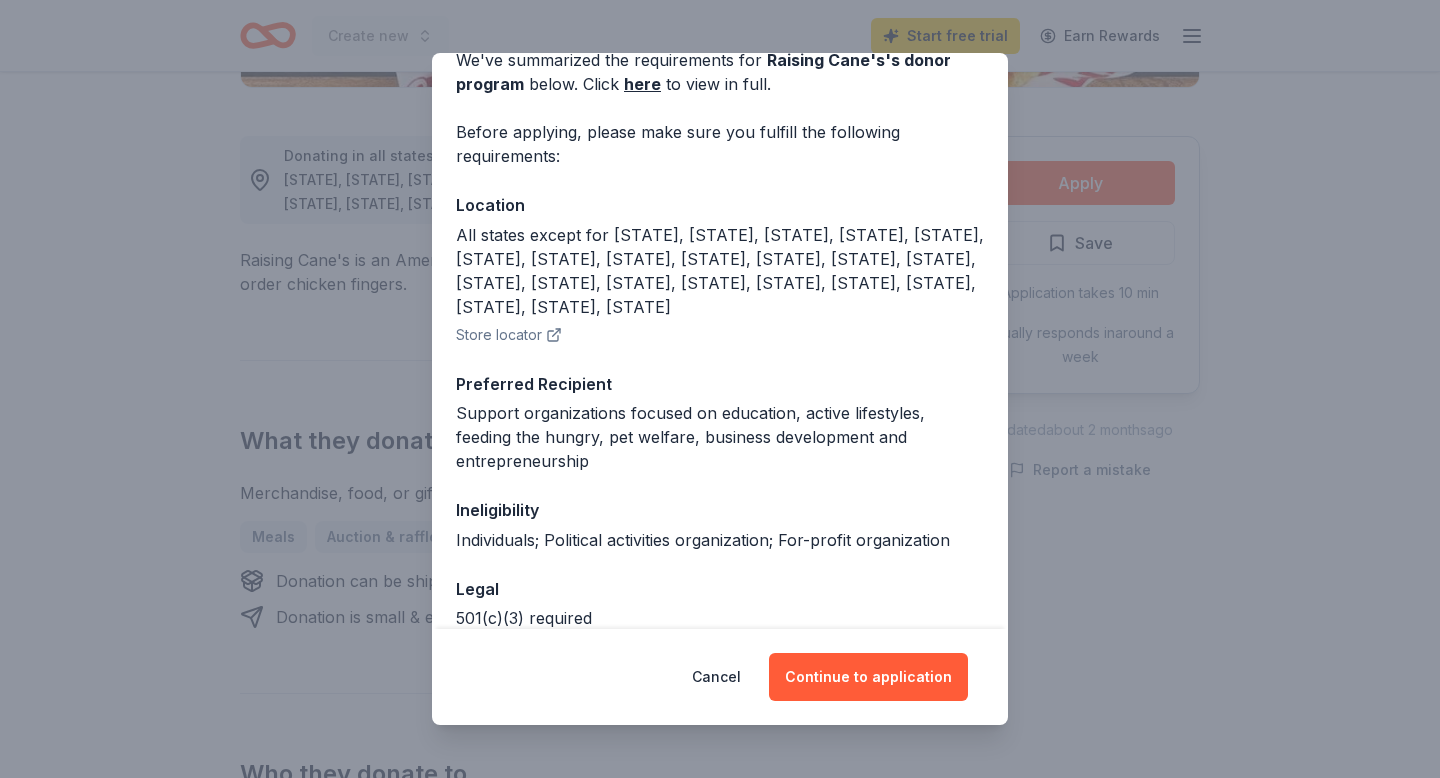 scroll, scrollTop: 104, scrollLeft: 0, axis: vertical 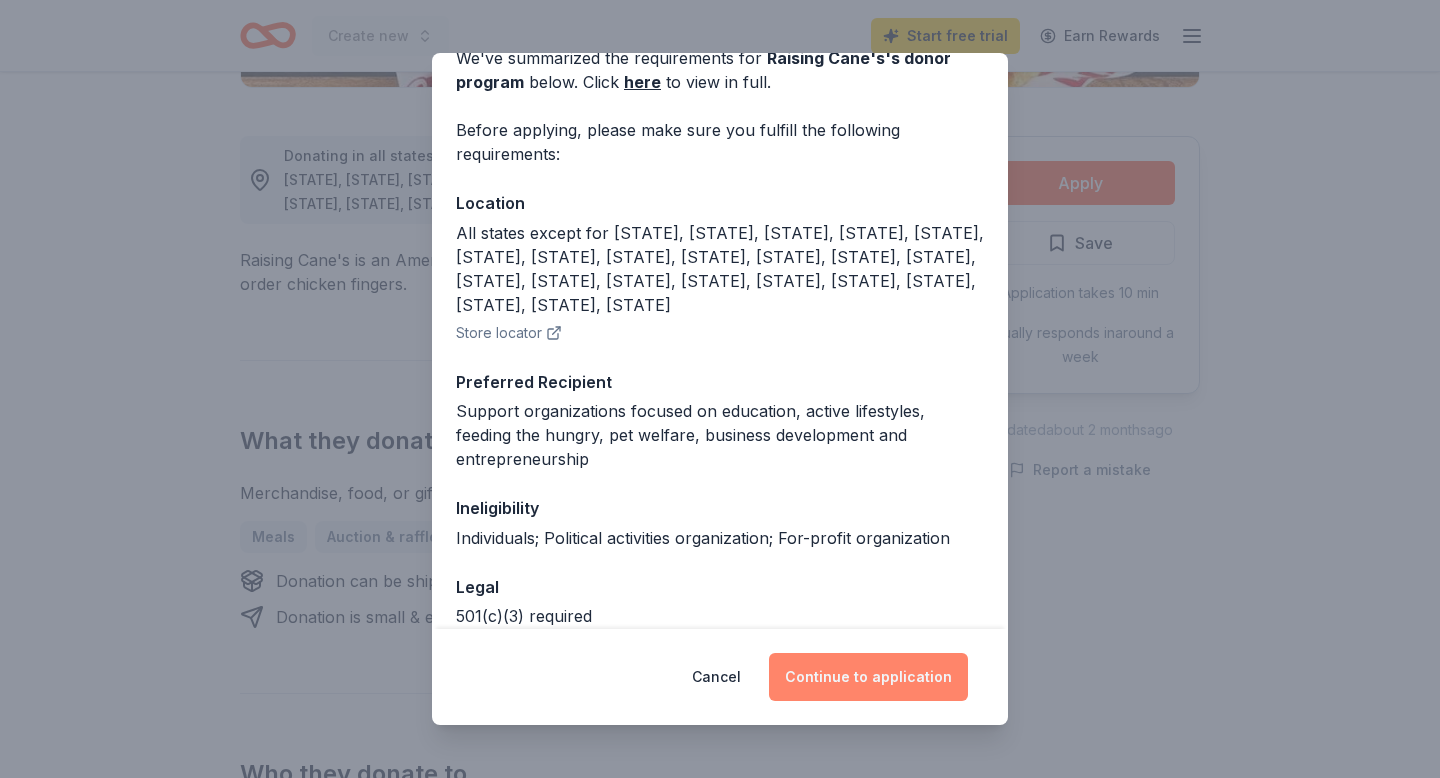 click on "Continue to application" at bounding box center (868, 677) 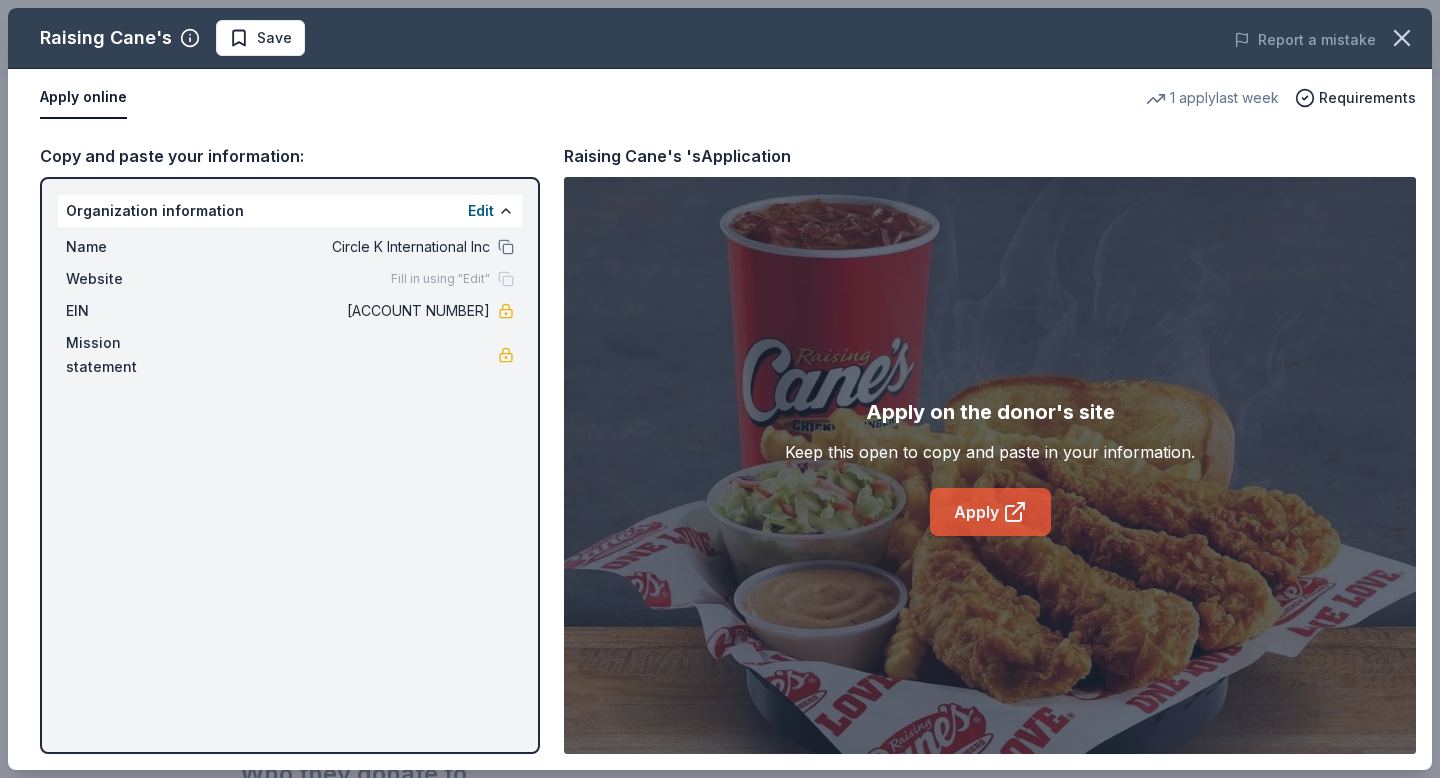click on "Apply" at bounding box center (990, 512) 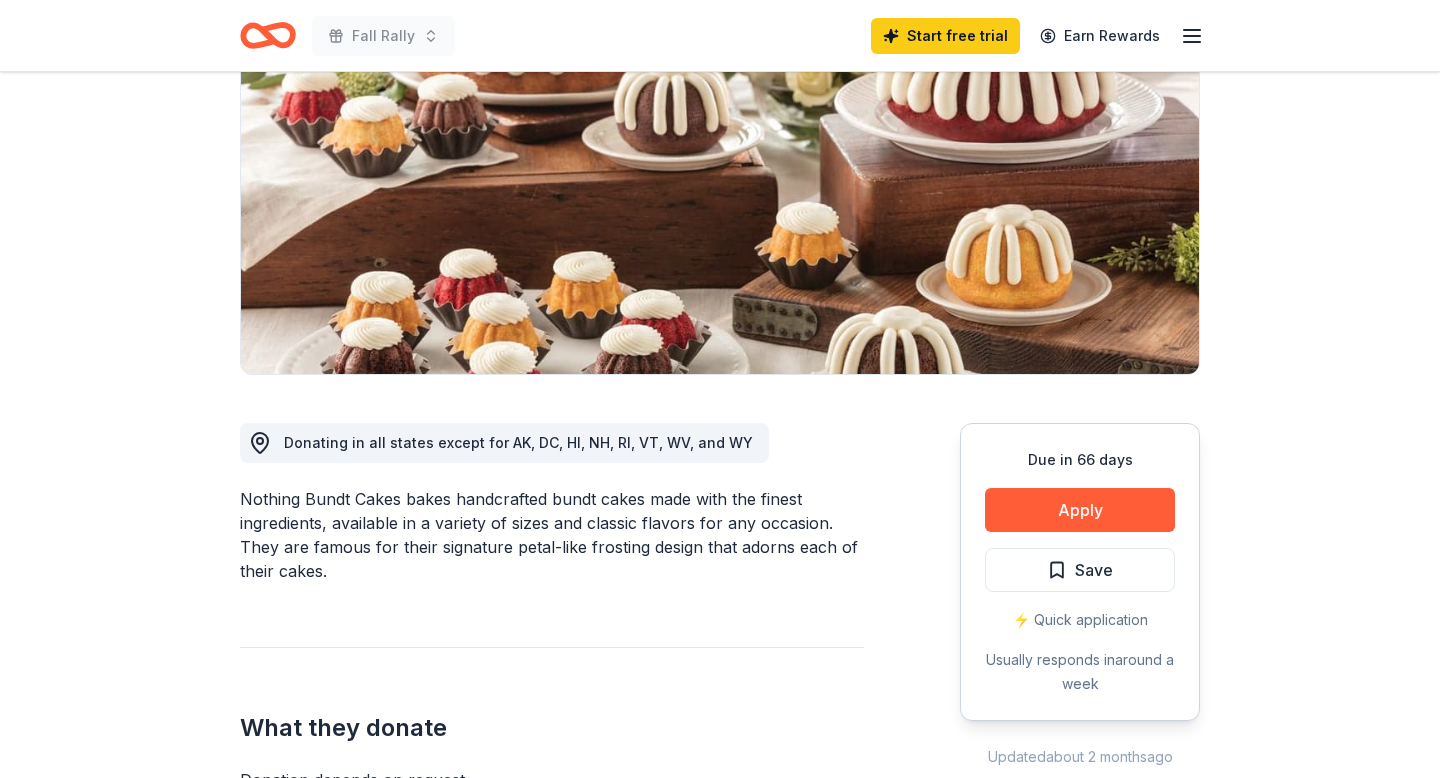 scroll, scrollTop: 236, scrollLeft: 0, axis: vertical 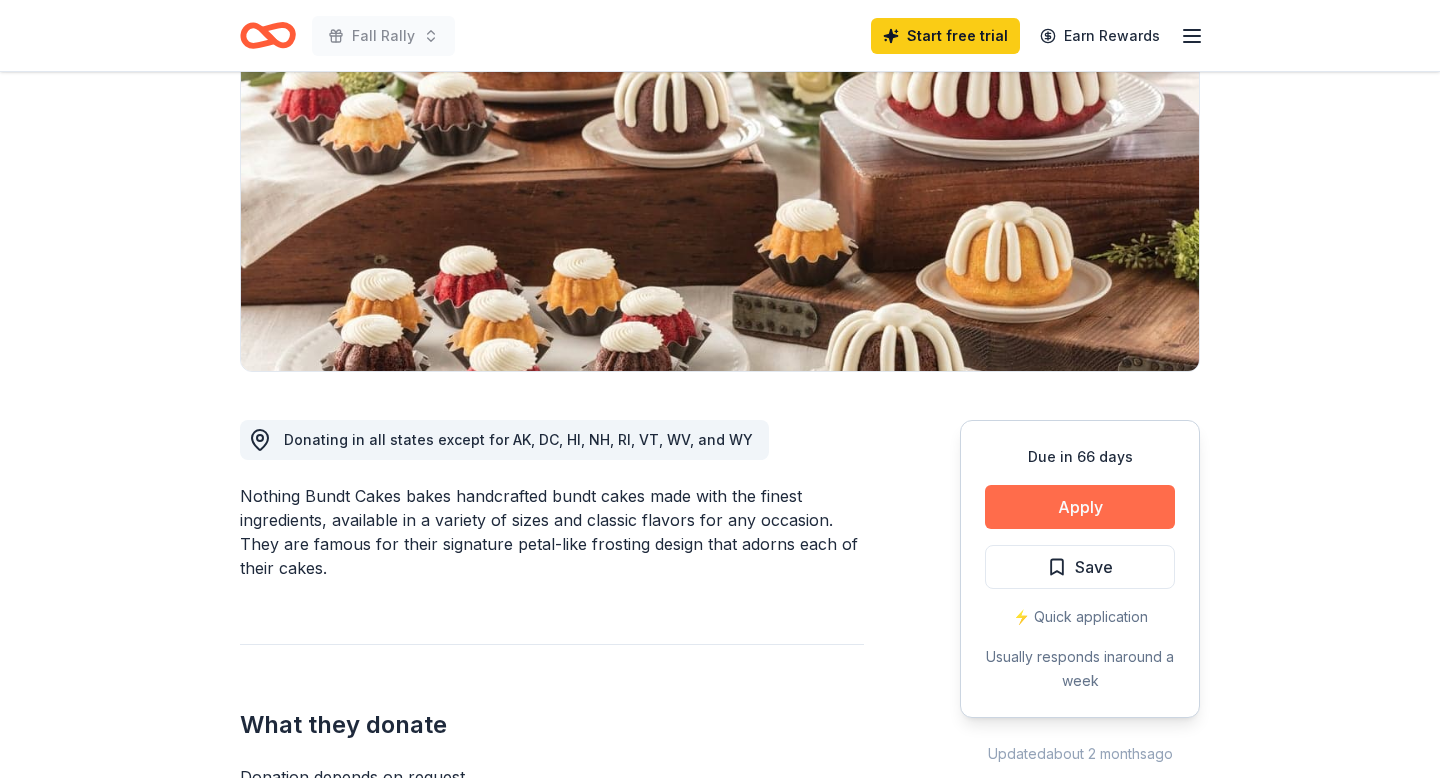 click on "Apply" at bounding box center [1080, 507] 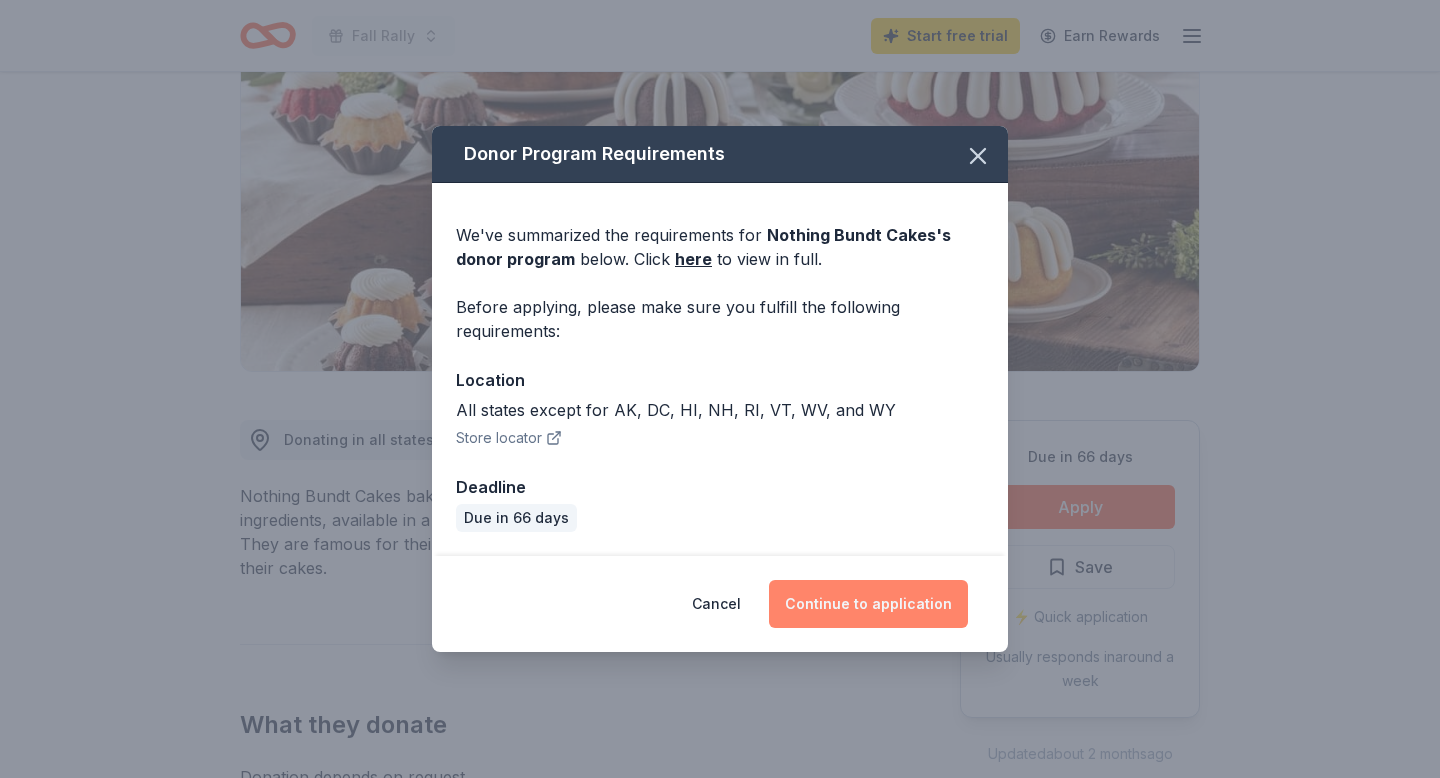 click on "Continue to application" at bounding box center (868, 604) 